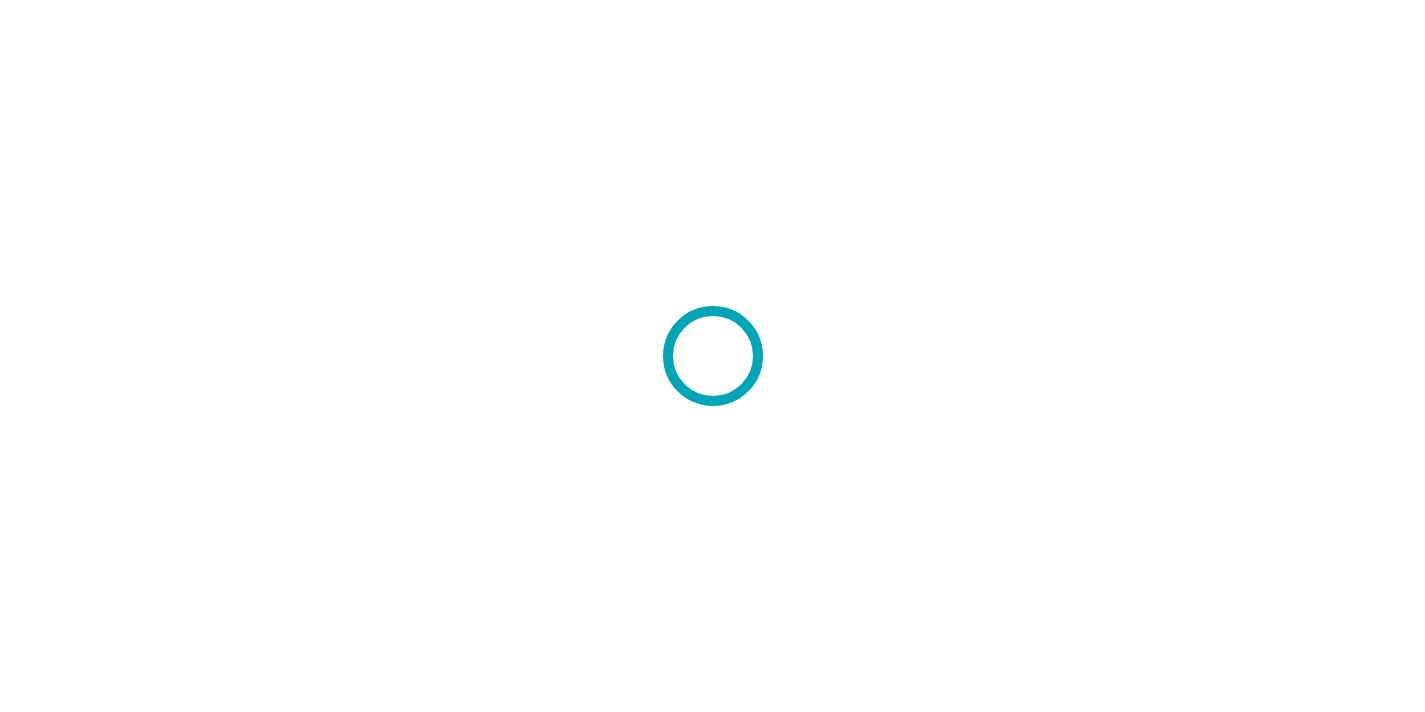 scroll, scrollTop: 0, scrollLeft: 0, axis: both 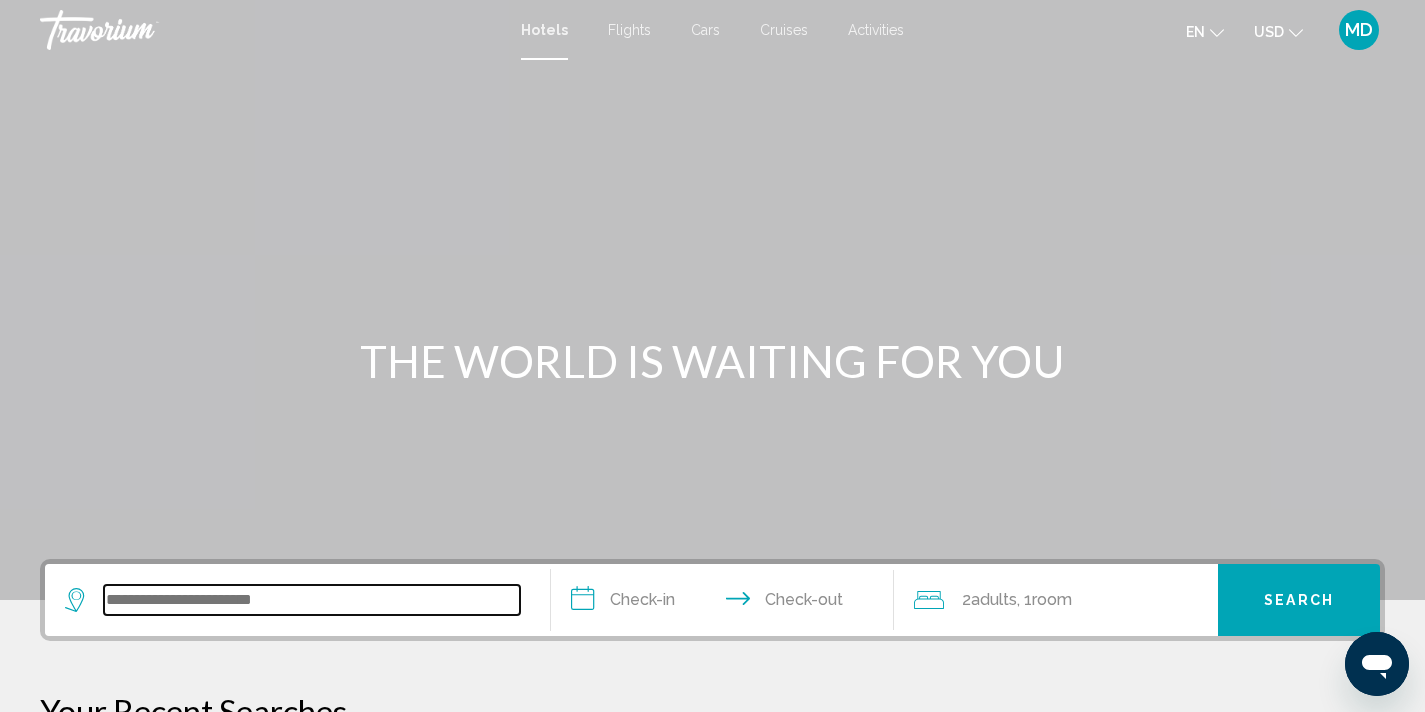 click at bounding box center (312, 600) 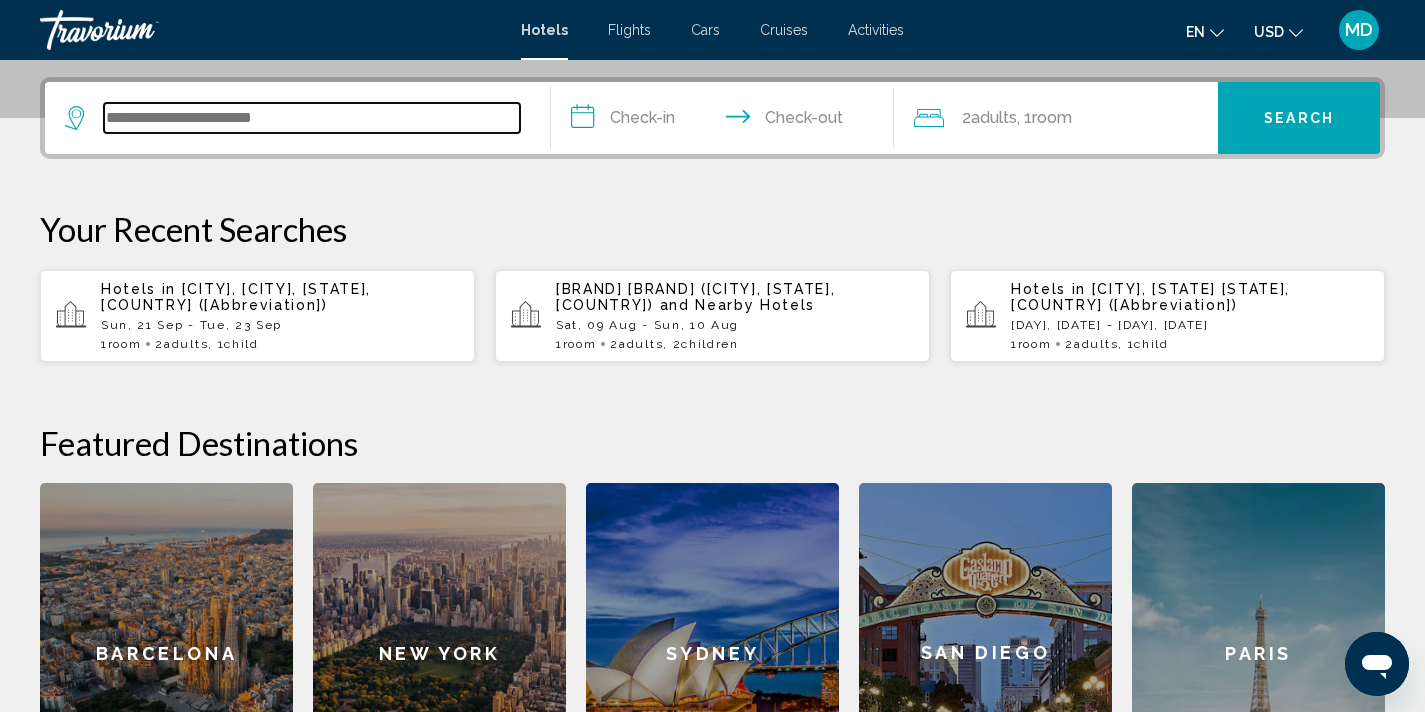 scroll, scrollTop: 494, scrollLeft: 0, axis: vertical 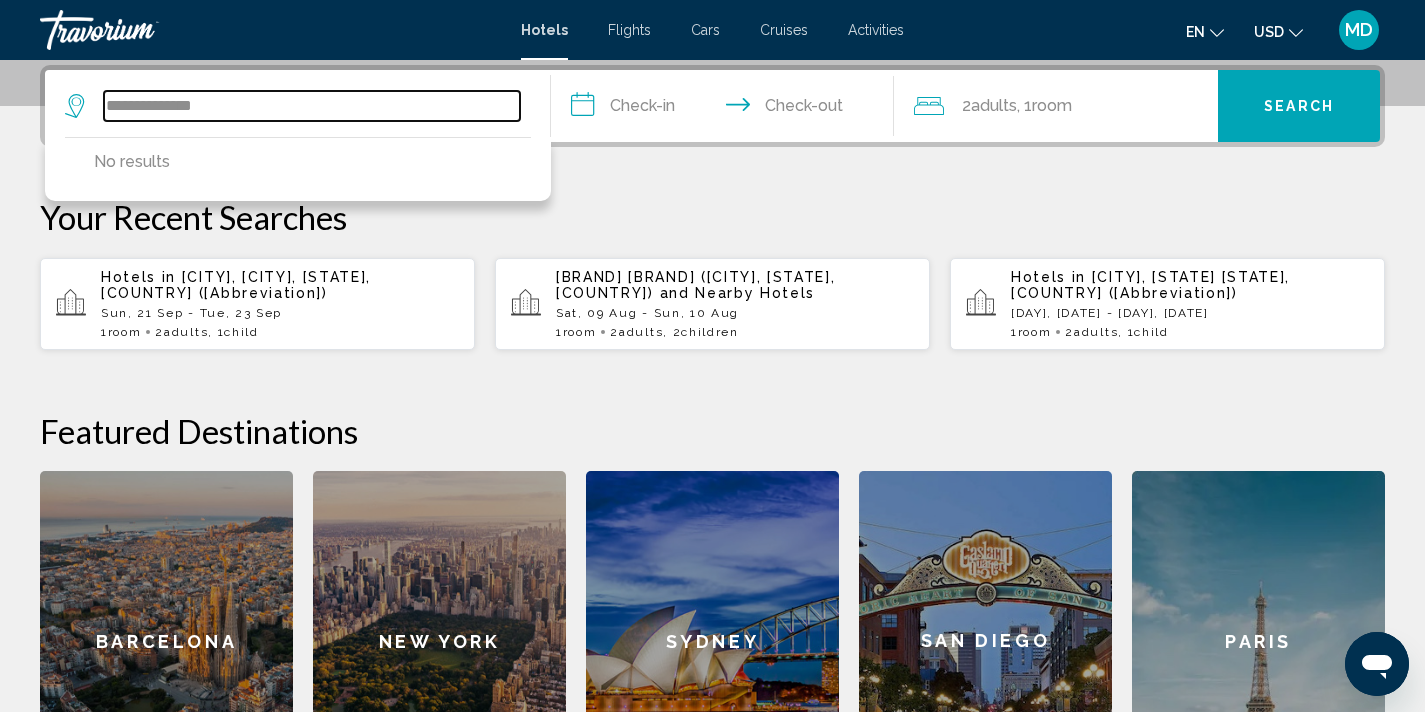 click on "**********" at bounding box center [312, 106] 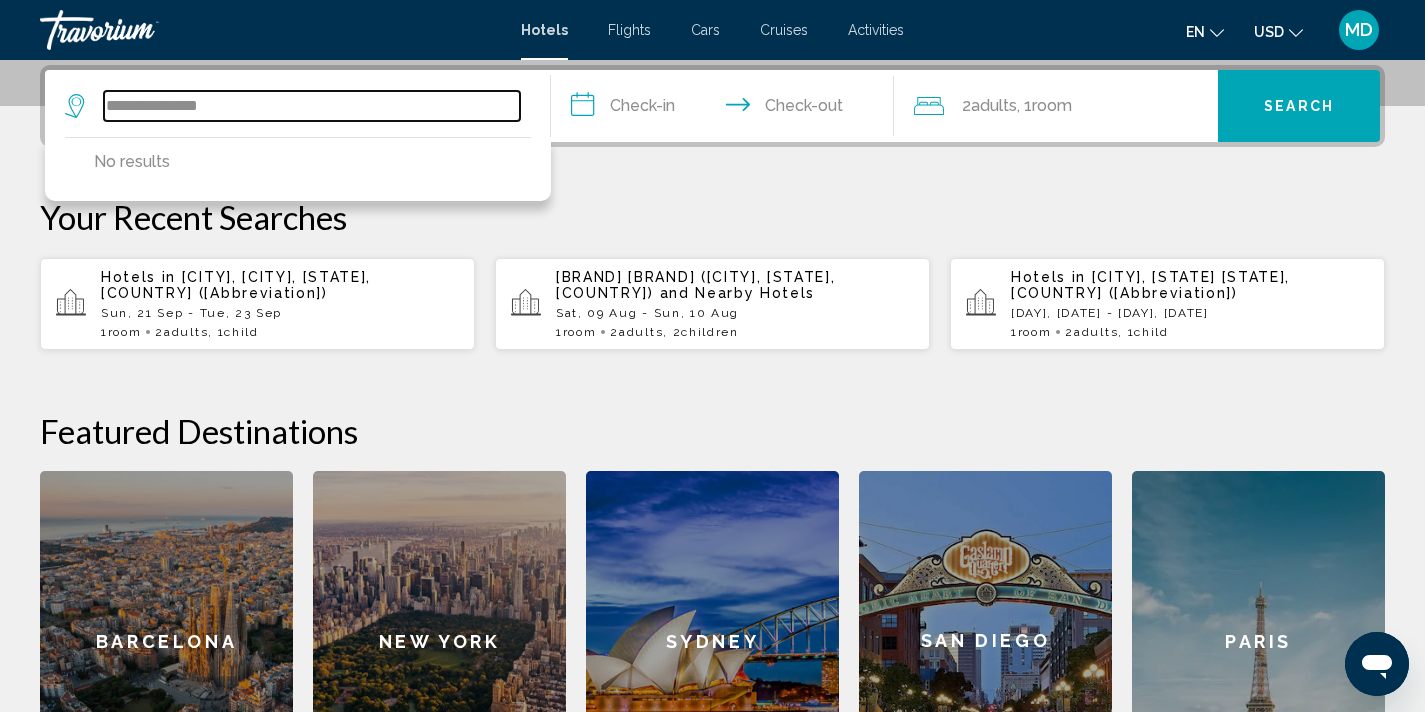 click on "**********" at bounding box center [312, 106] 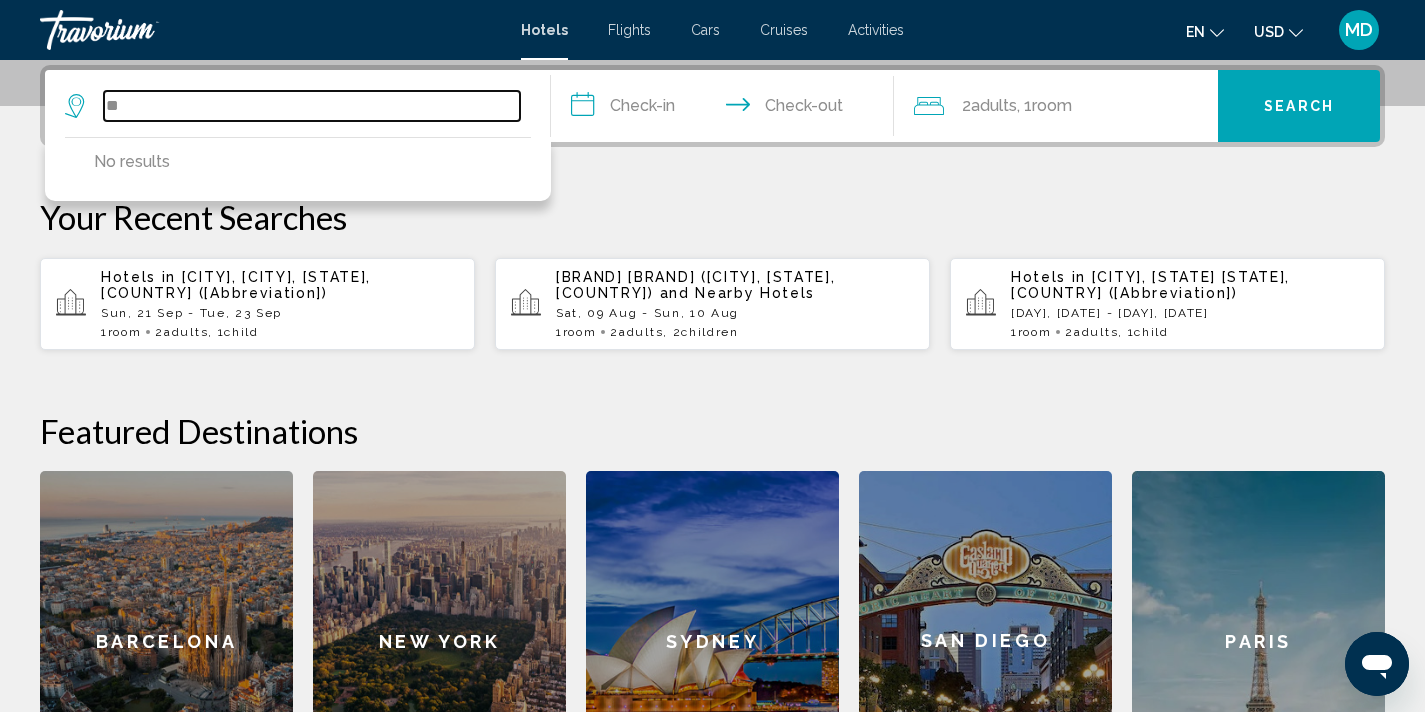 type on "*" 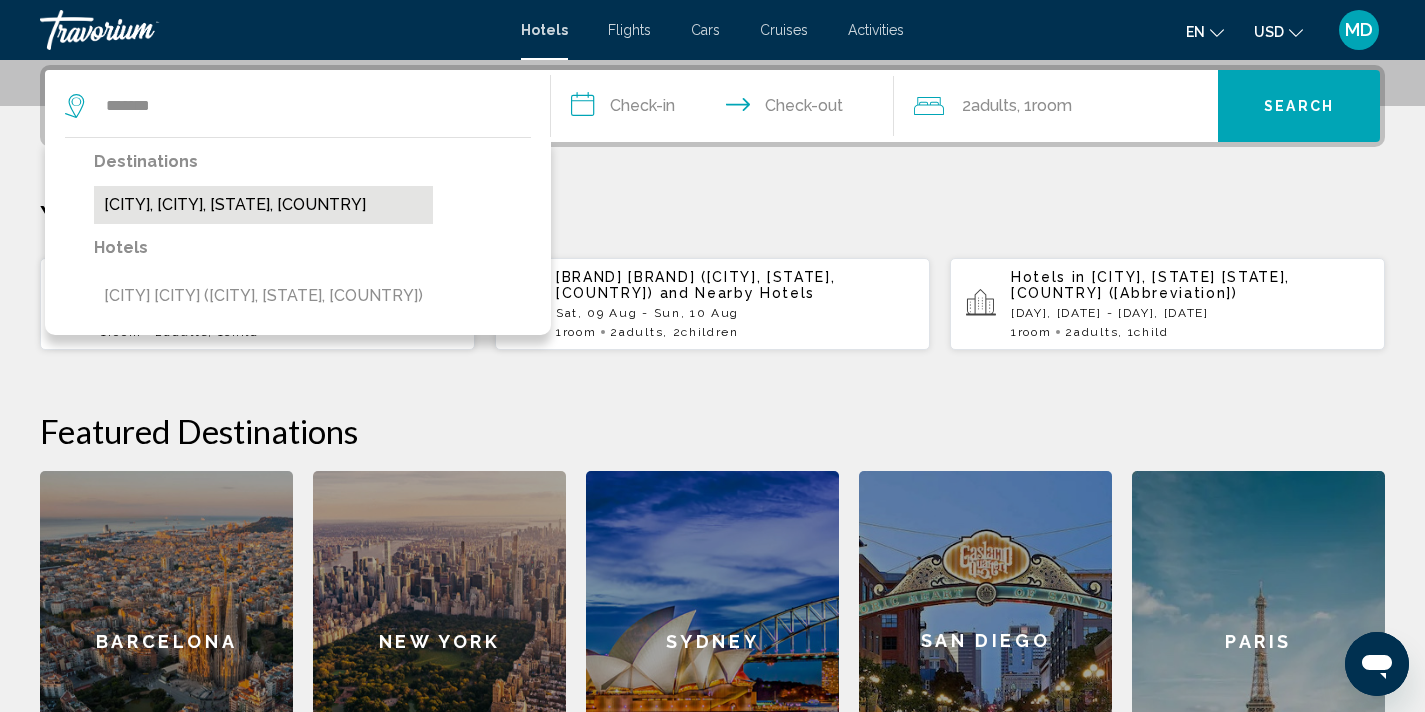 click on "[CITY], [CITY], [STATE], [COUNTRY]" at bounding box center (263, 205) 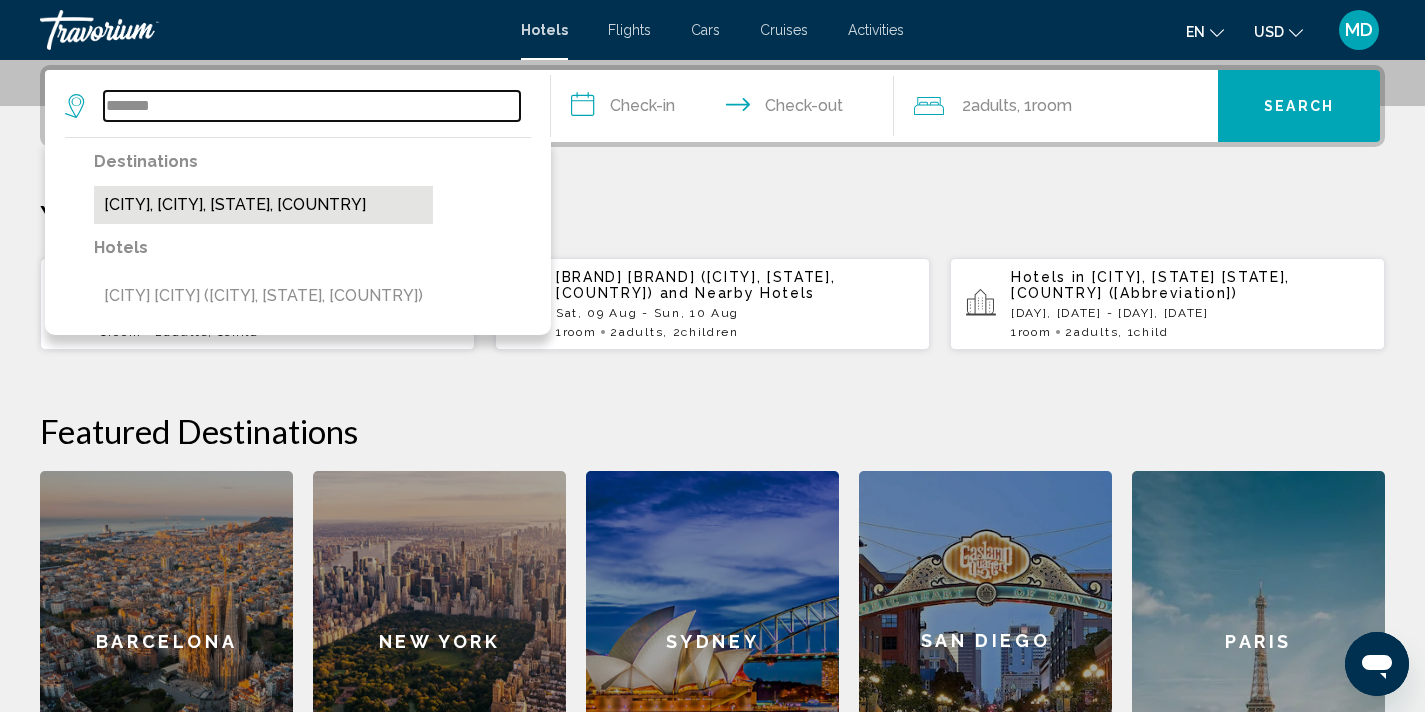 type on "**********" 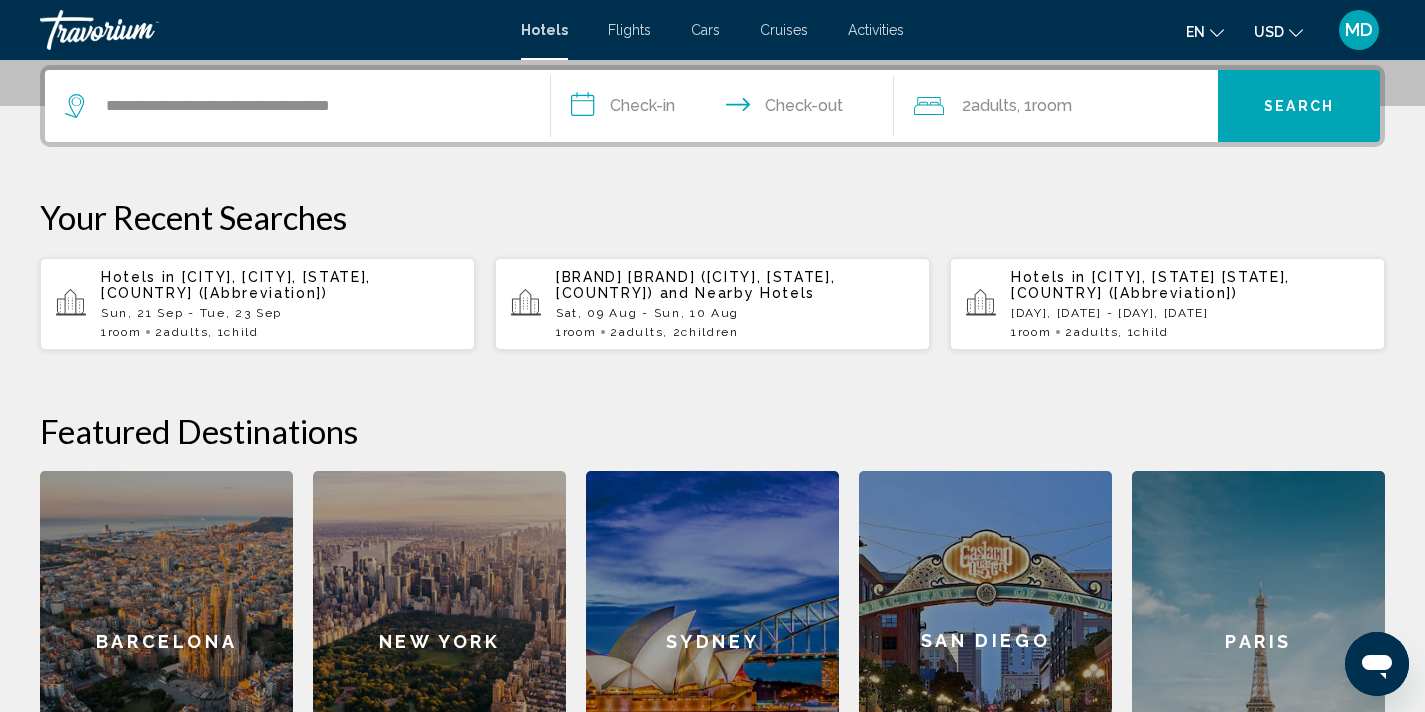 click on "**********" at bounding box center (727, 109) 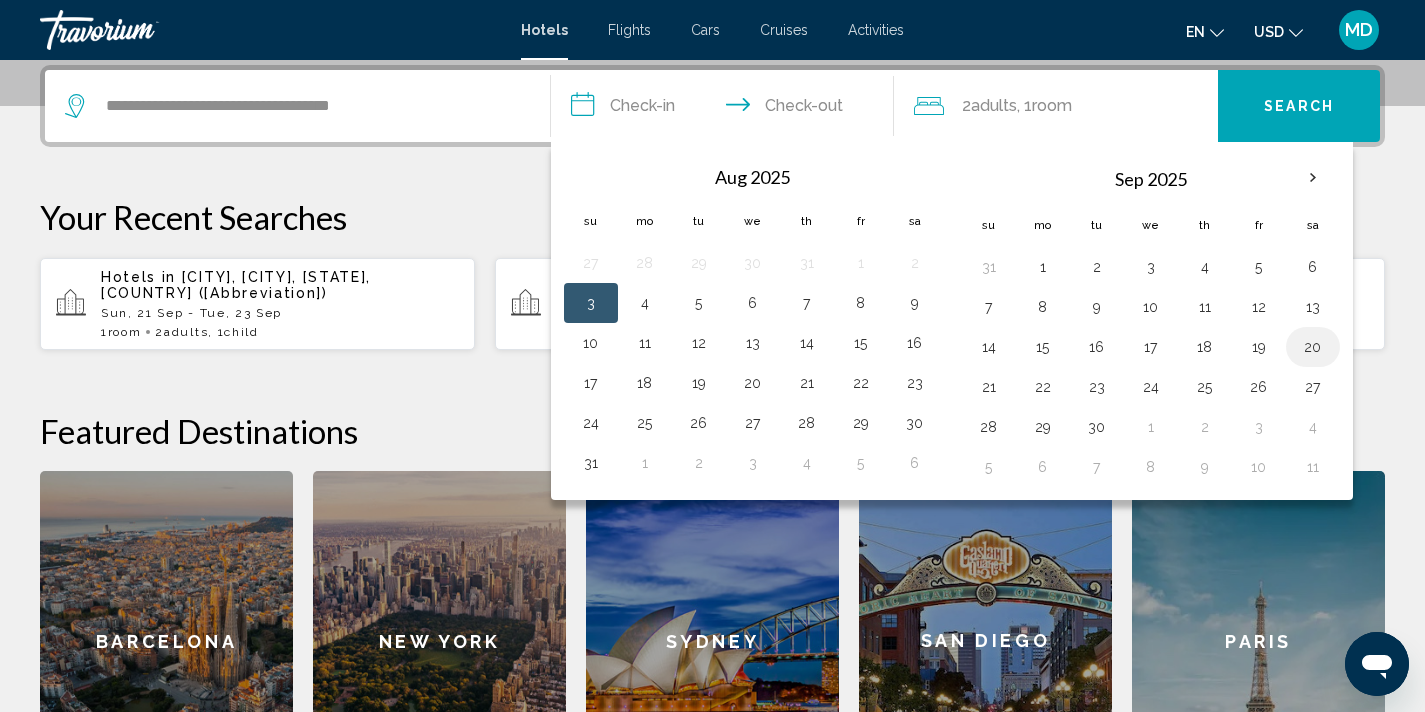 click on "20" at bounding box center (1313, 347) 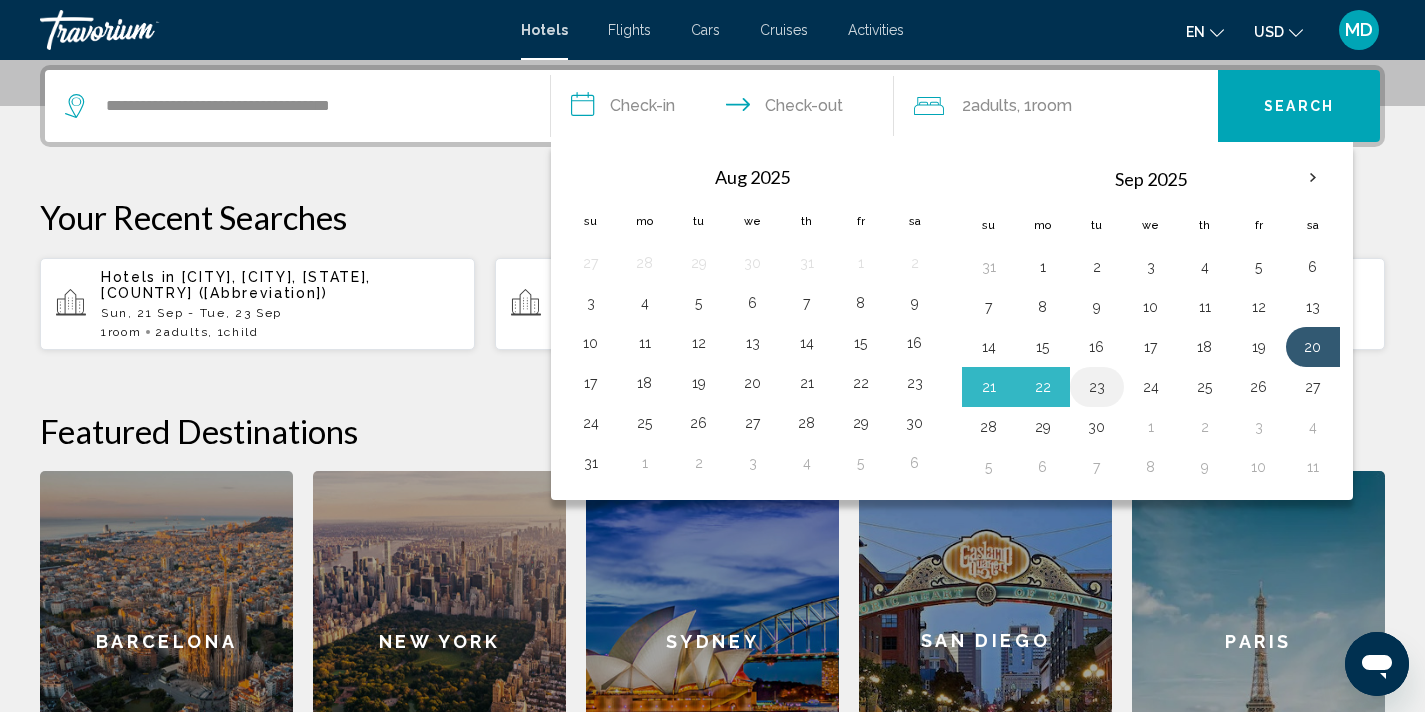 click on "23" at bounding box center (1097, 387) 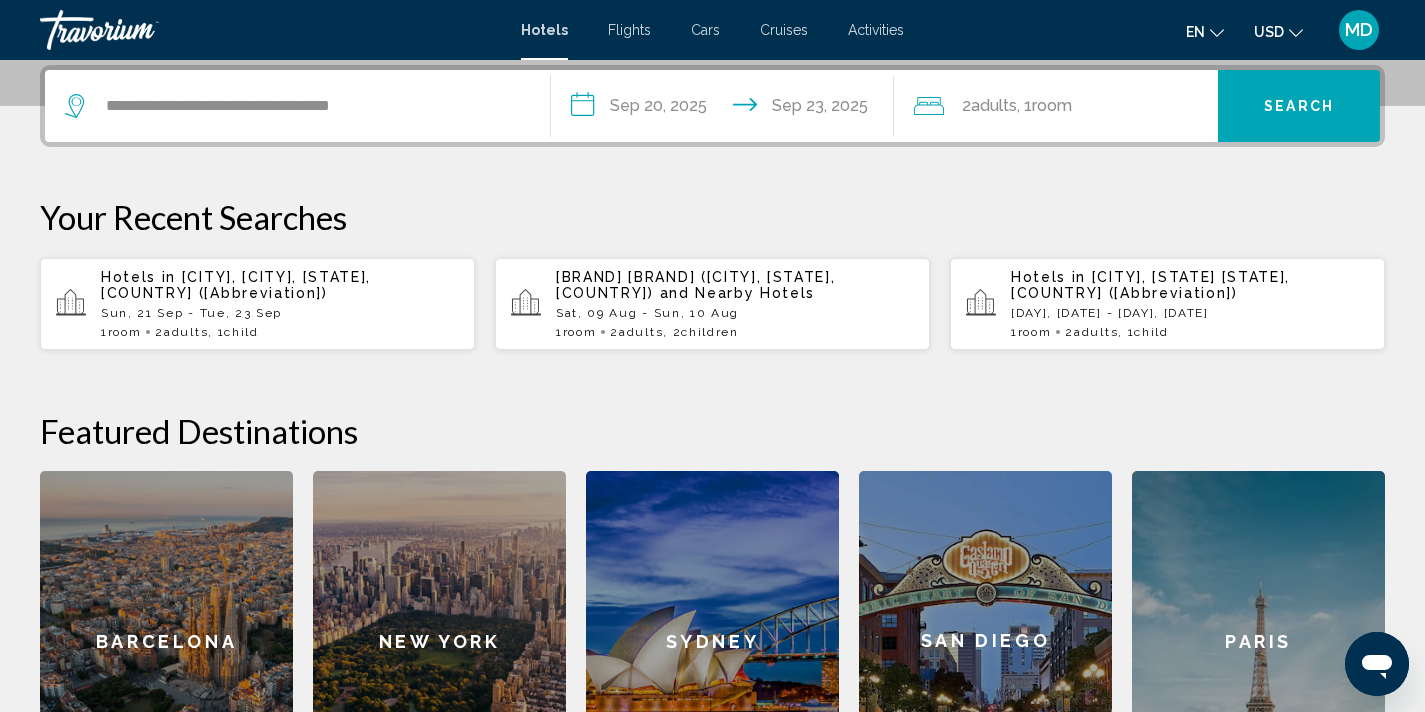 click on "Adults" 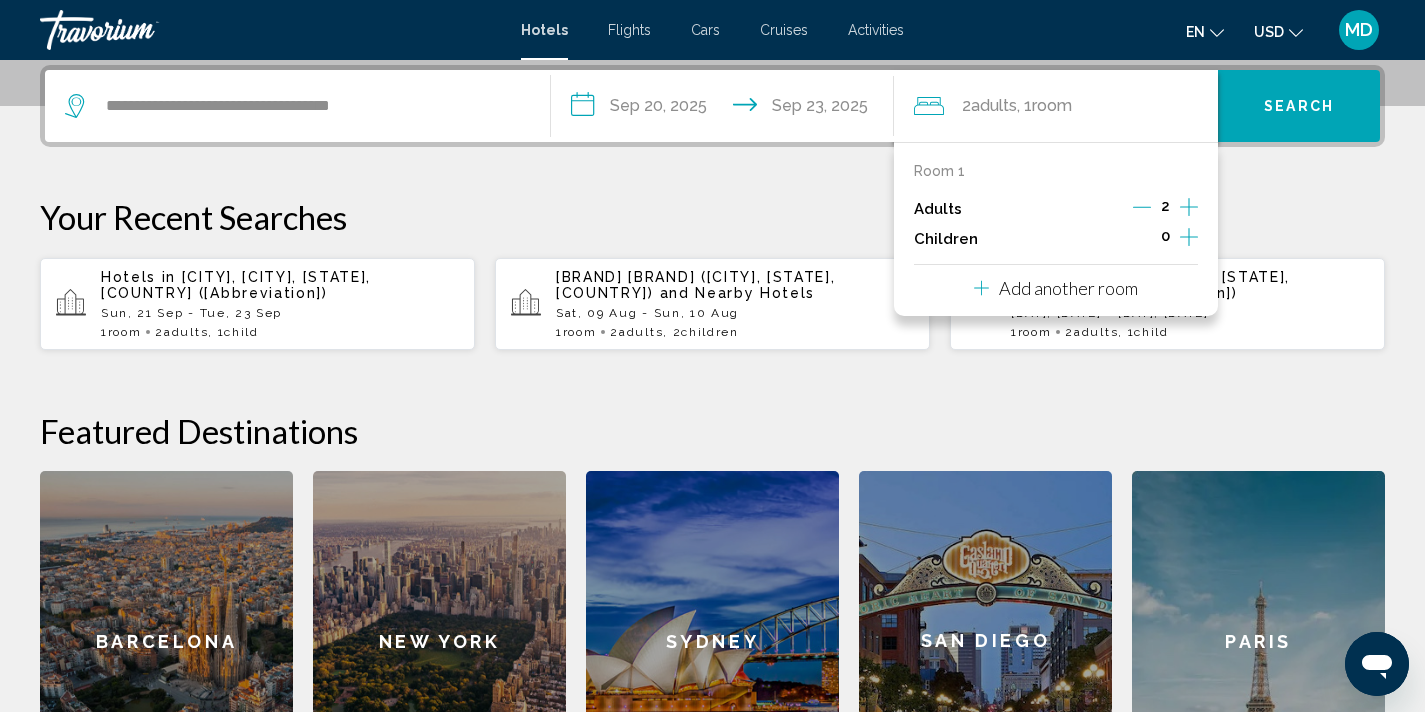 click on "0" at bounding box center [1165, 239] 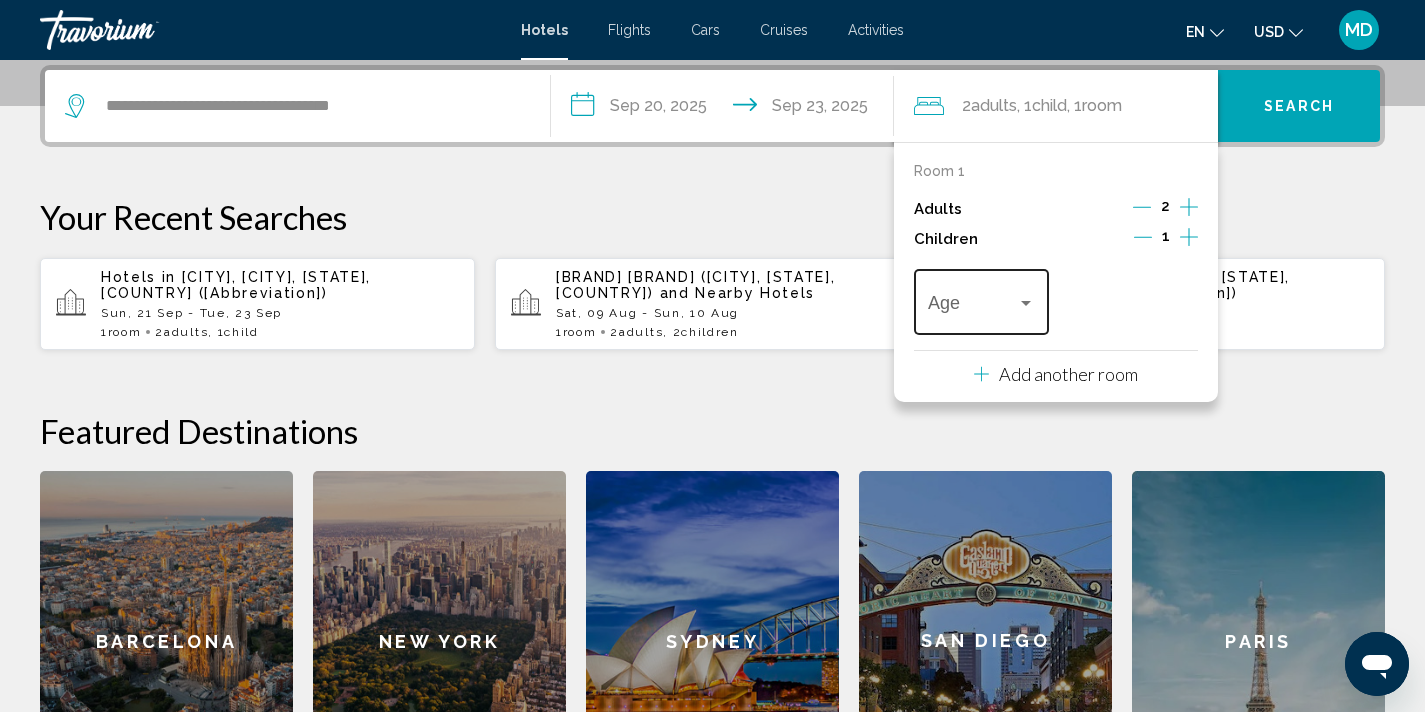 click at bounding box center [1026, 303] 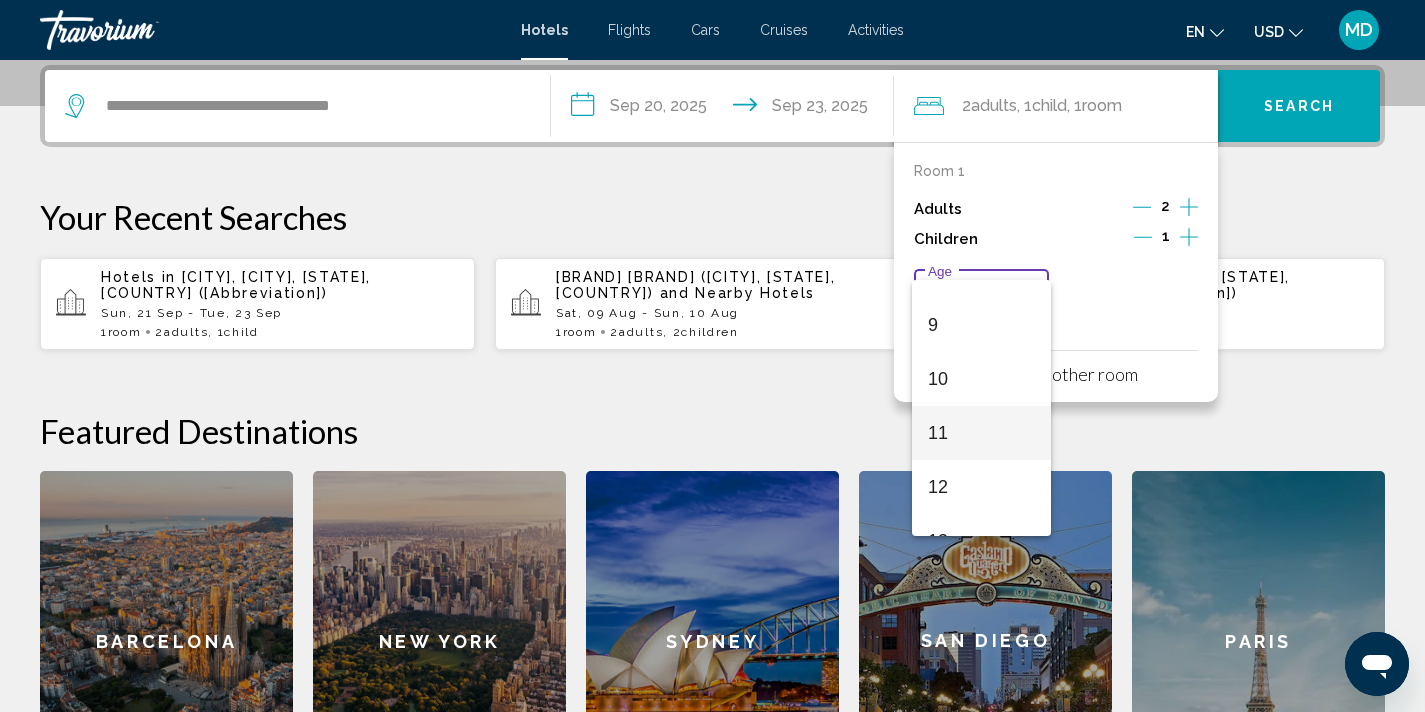 scroll, scrollTop: 486, scrollLeft: 0, axis: vertical 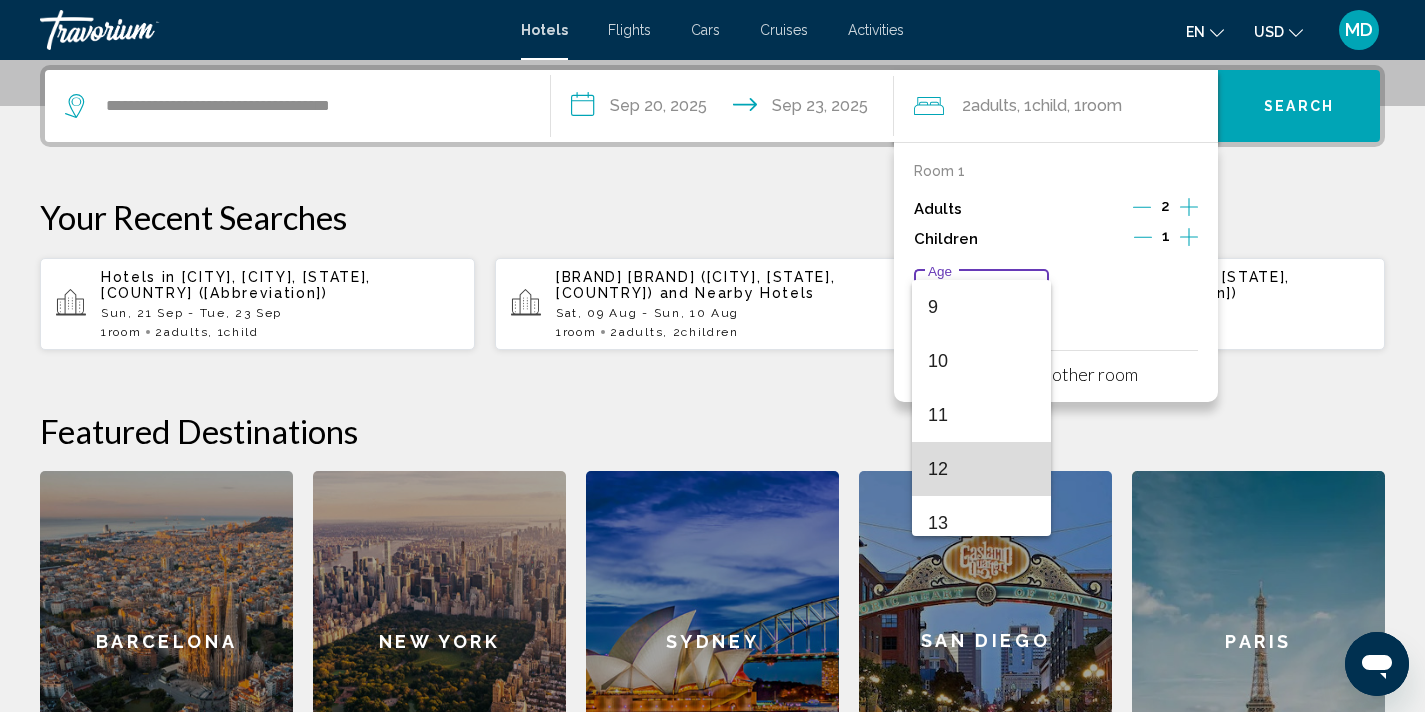 click on "12" at bounding box center (981, 469) 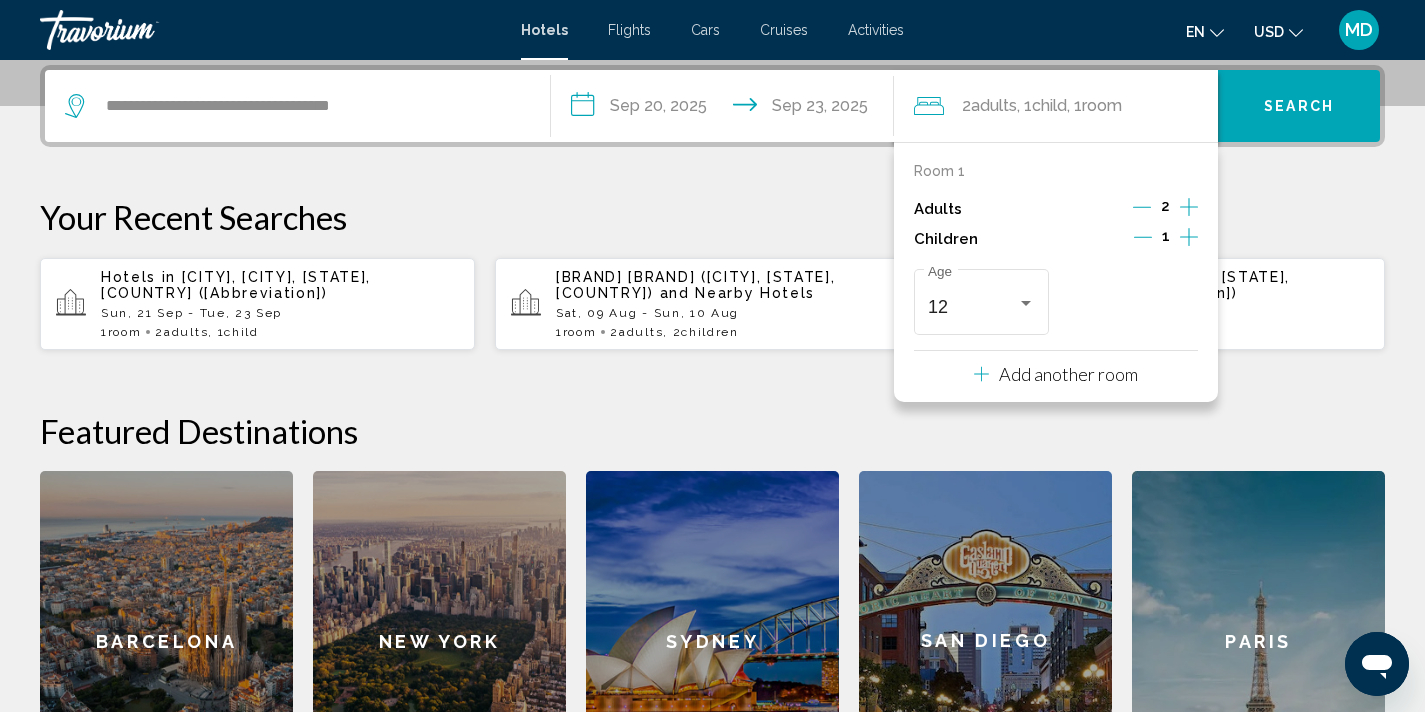 click on "Search" at bounding box center (1299, 107) 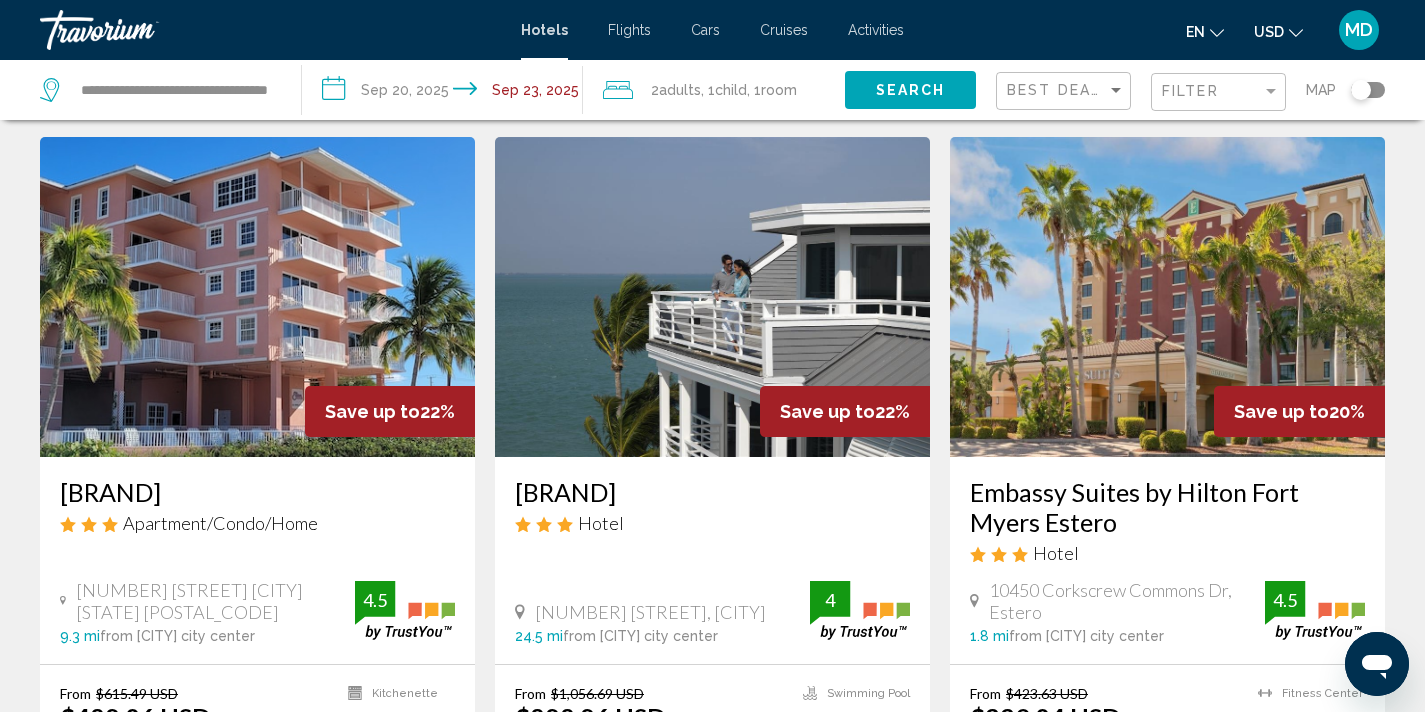 scroll, scrollTop: 1468, scrollLeft: 0, axis: vertical 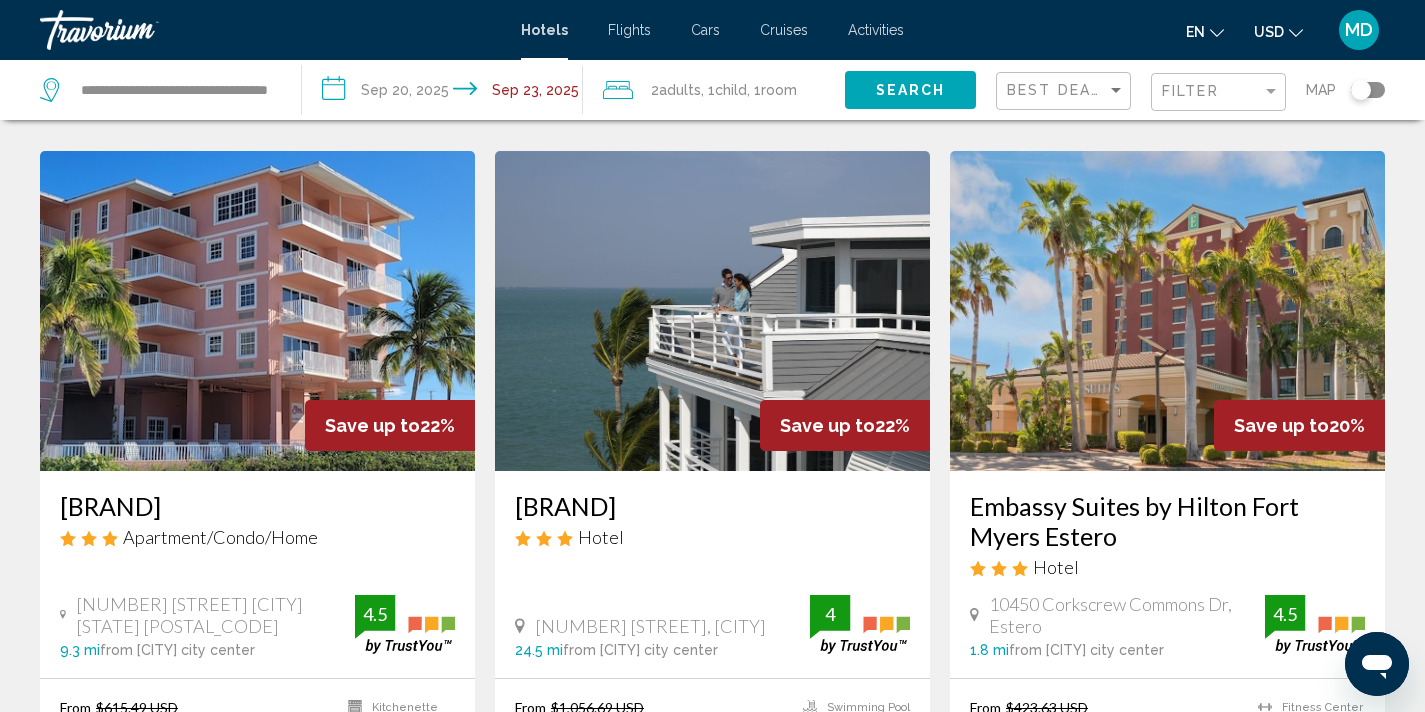 click on "Filter" 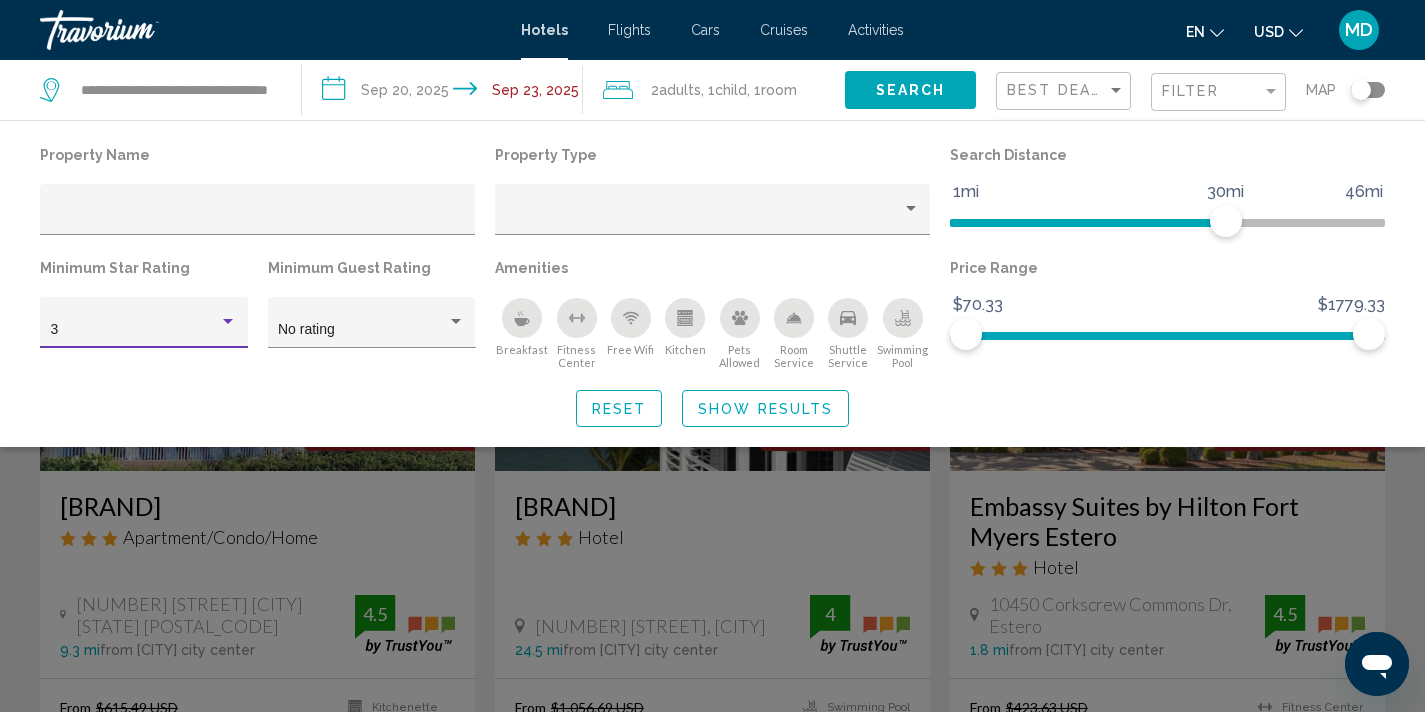 click at bounding box center [228, 321] 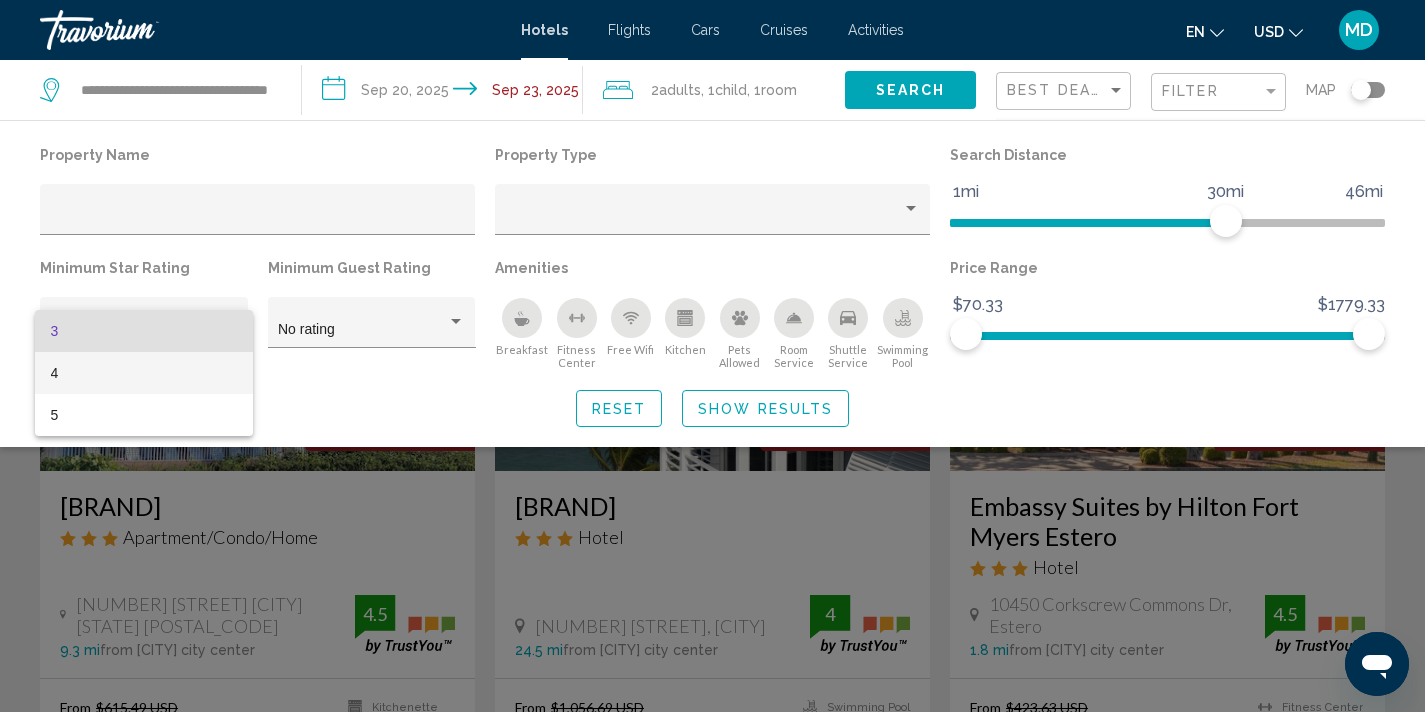 click on "4" at bounding box center [144, 373] 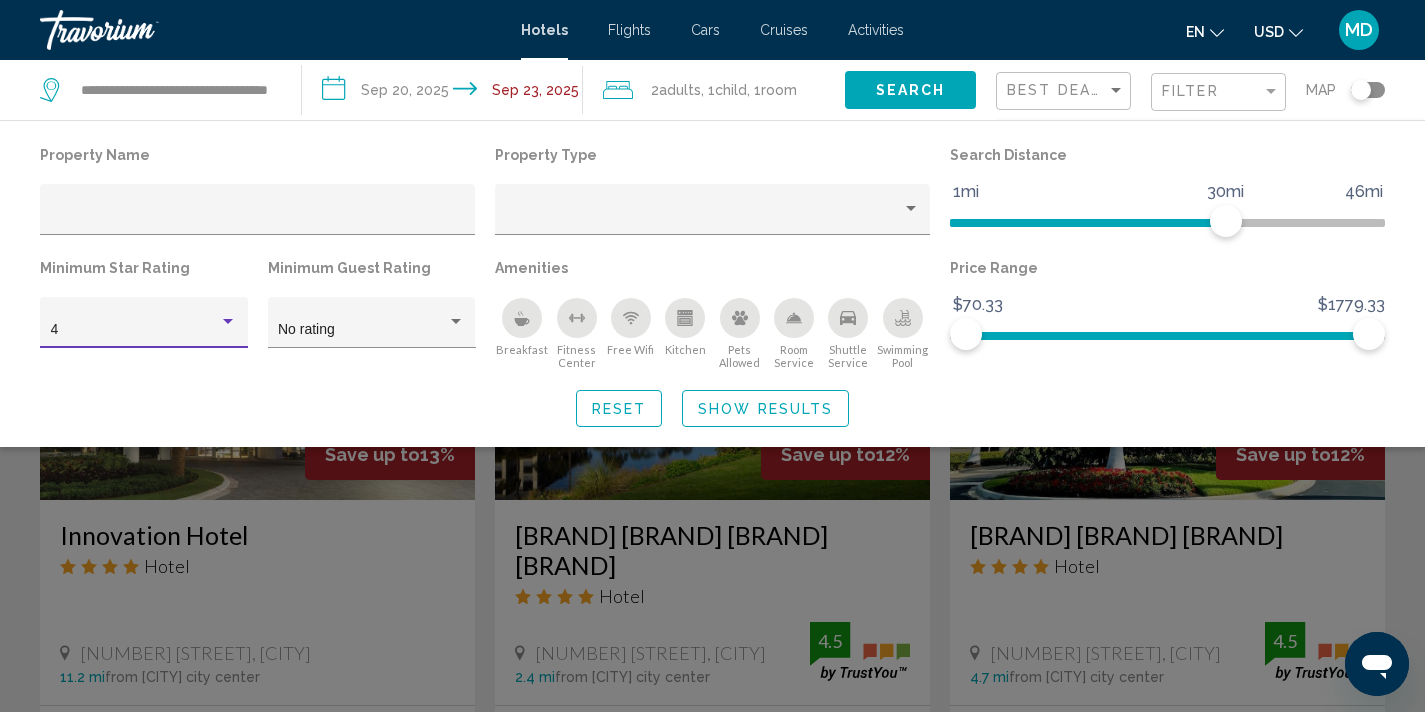 scroll, scrollTop: 753, scrollLeft: 0, axis: vertical 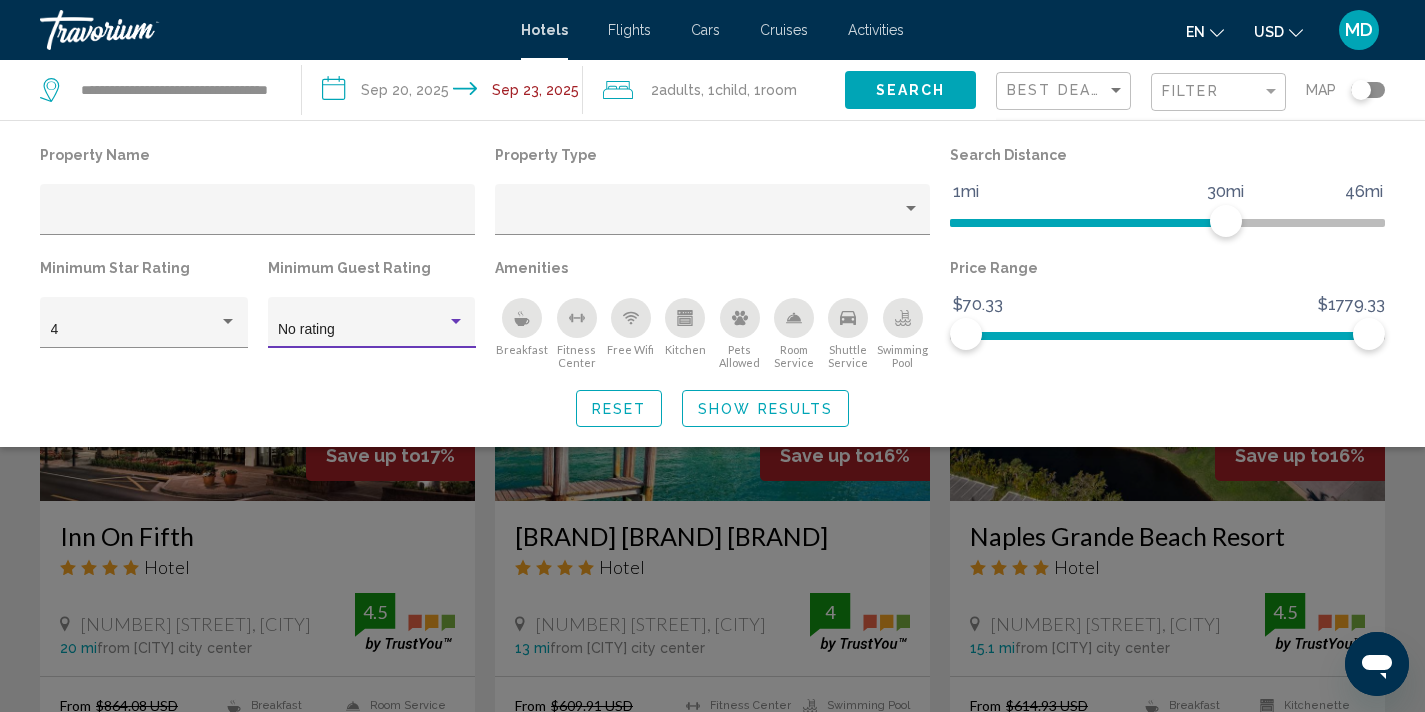 click at bounding box center [456, 322] 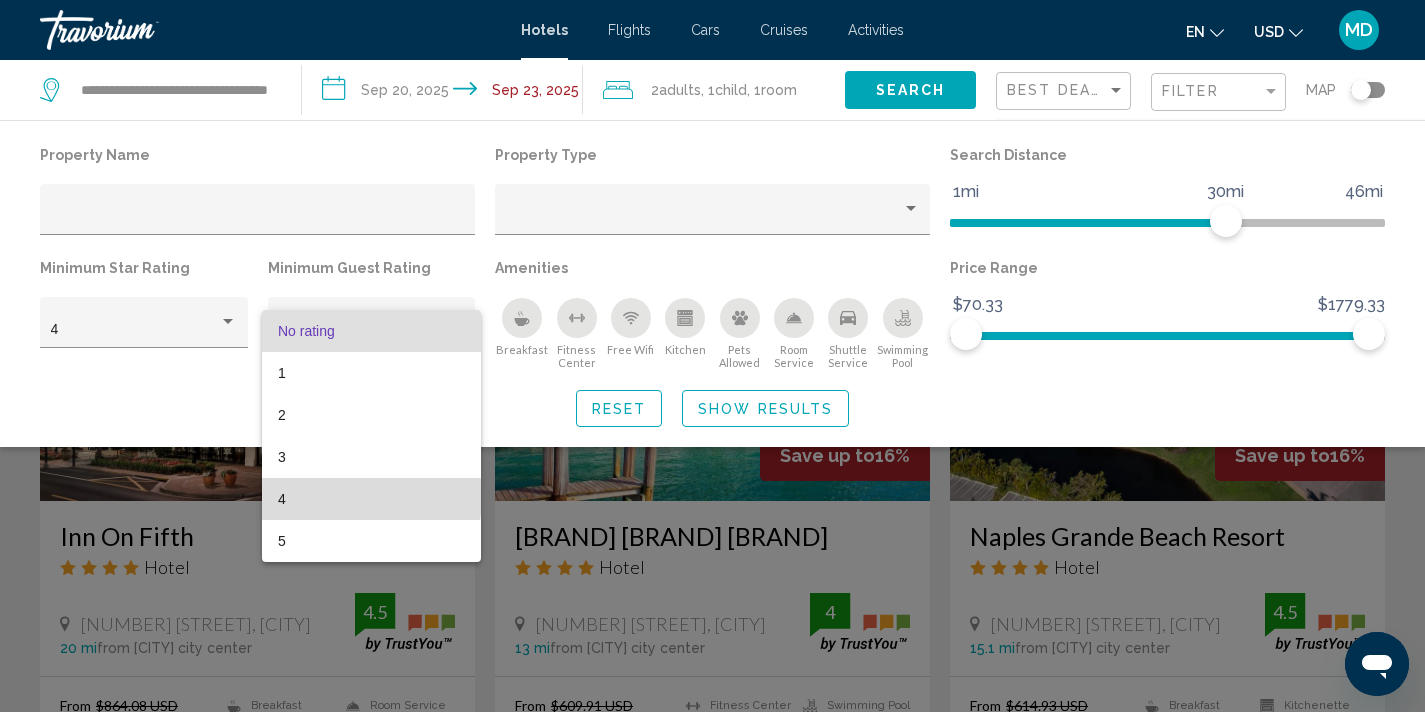 click on "4" at bounding box center (371, 499) 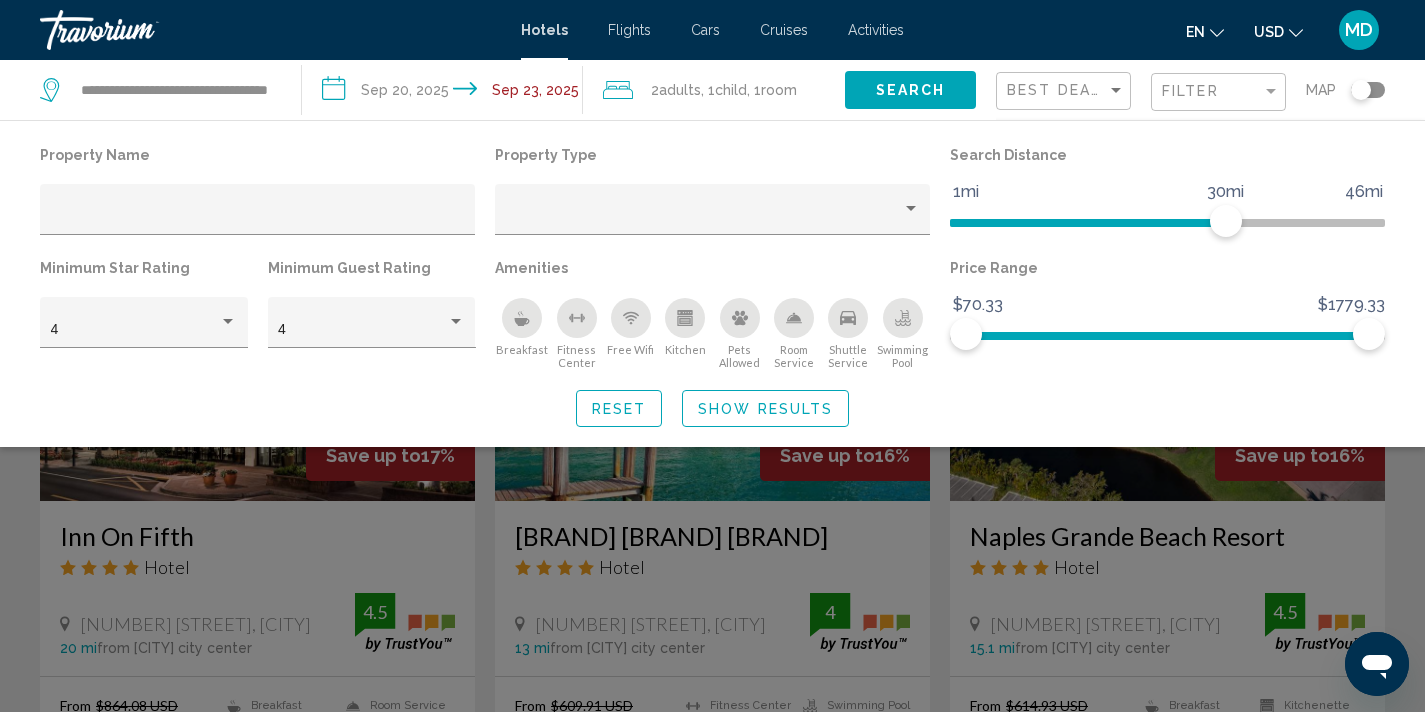 click 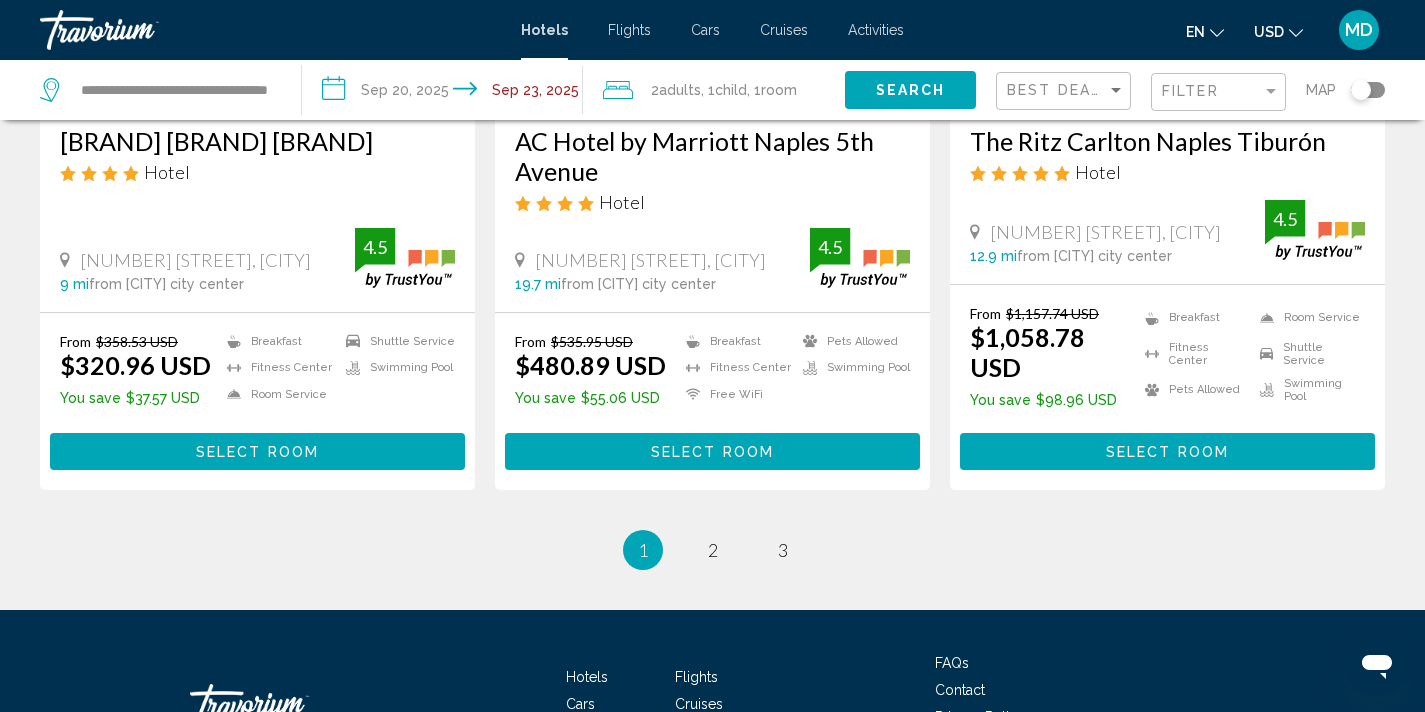scroll, scrollTop: 2781, scrollLeft: 0, axis: vertical 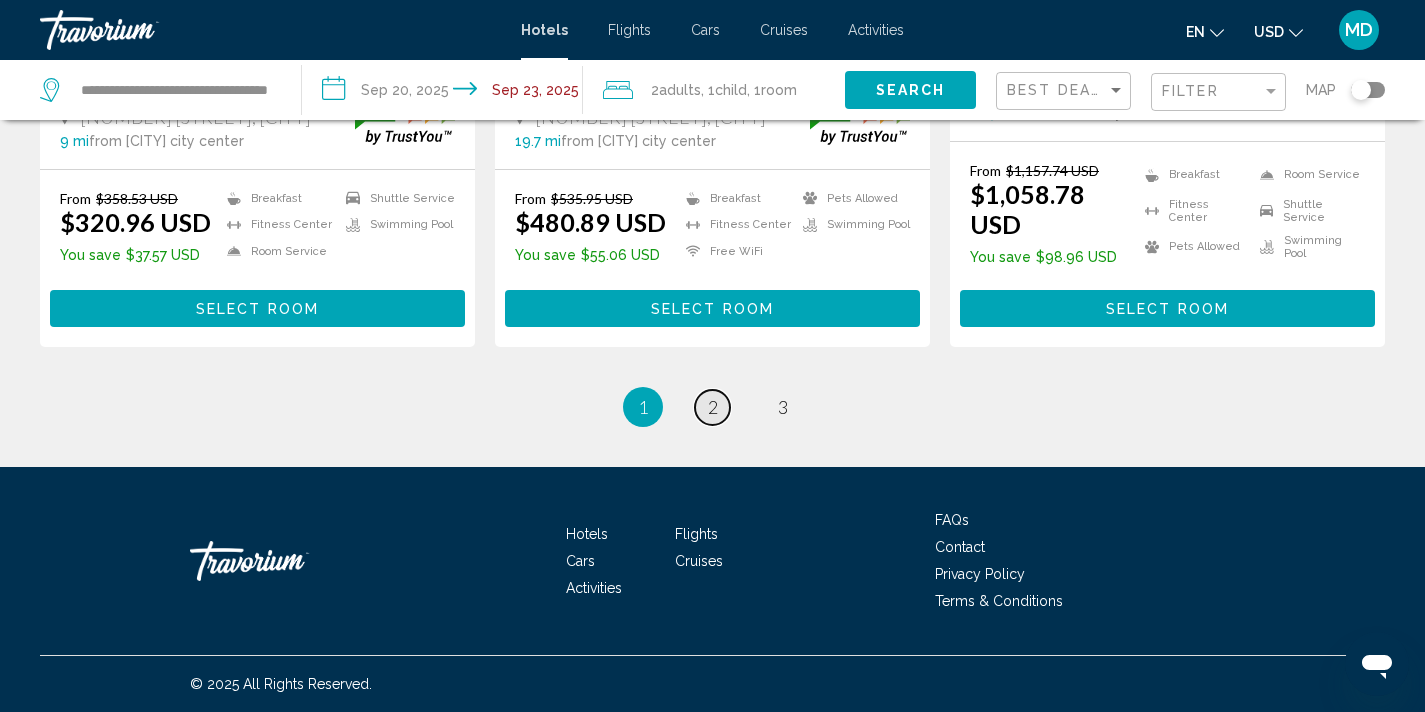 click on "2" at bounding box center (713, 407) 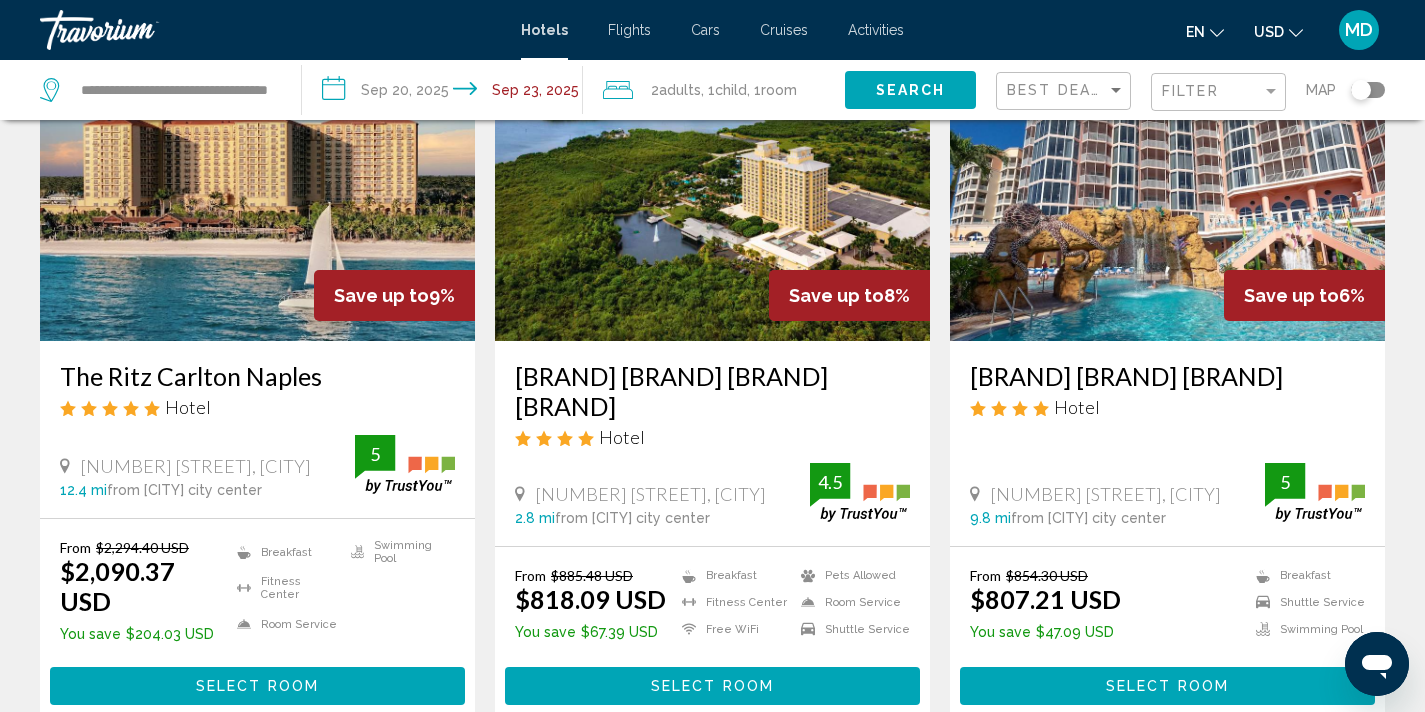 scroll, scrollTop: 151, scrollLeft: 0, axis: vertical 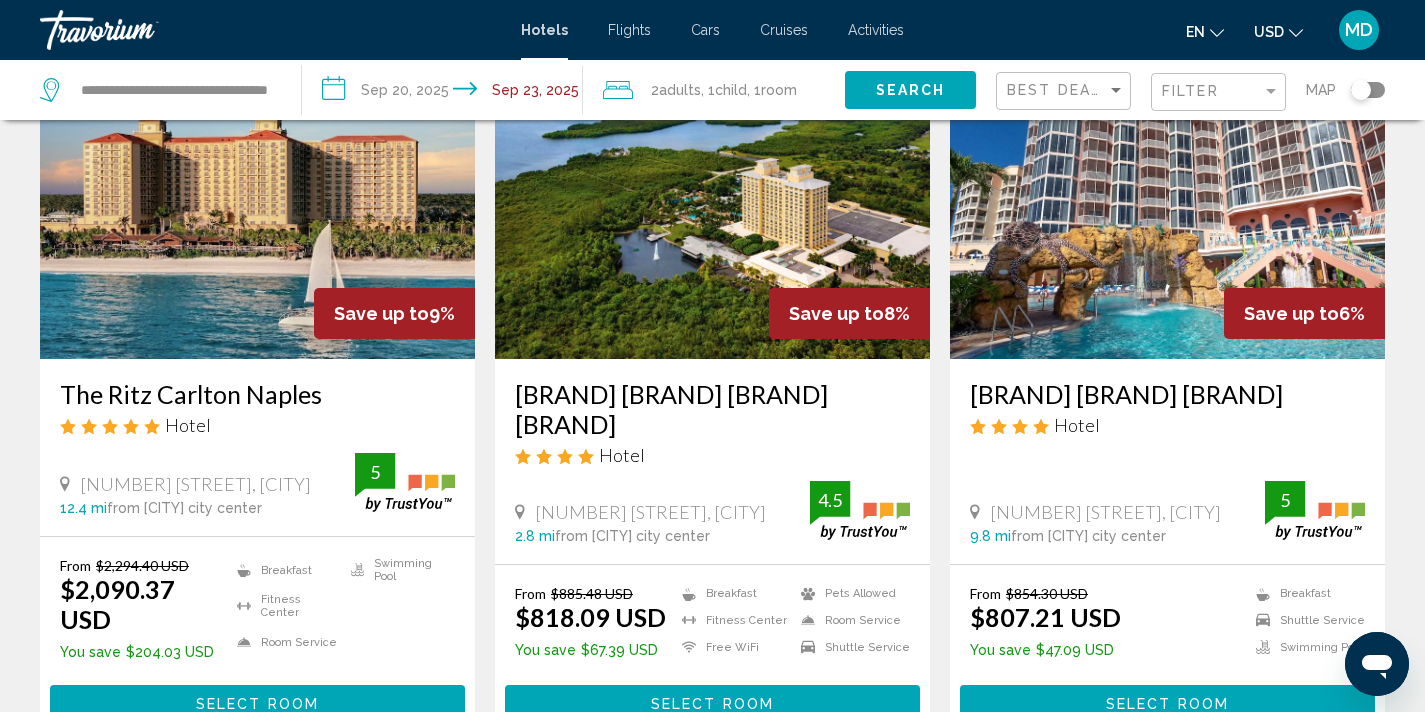 click at bounding box center [712, 199] 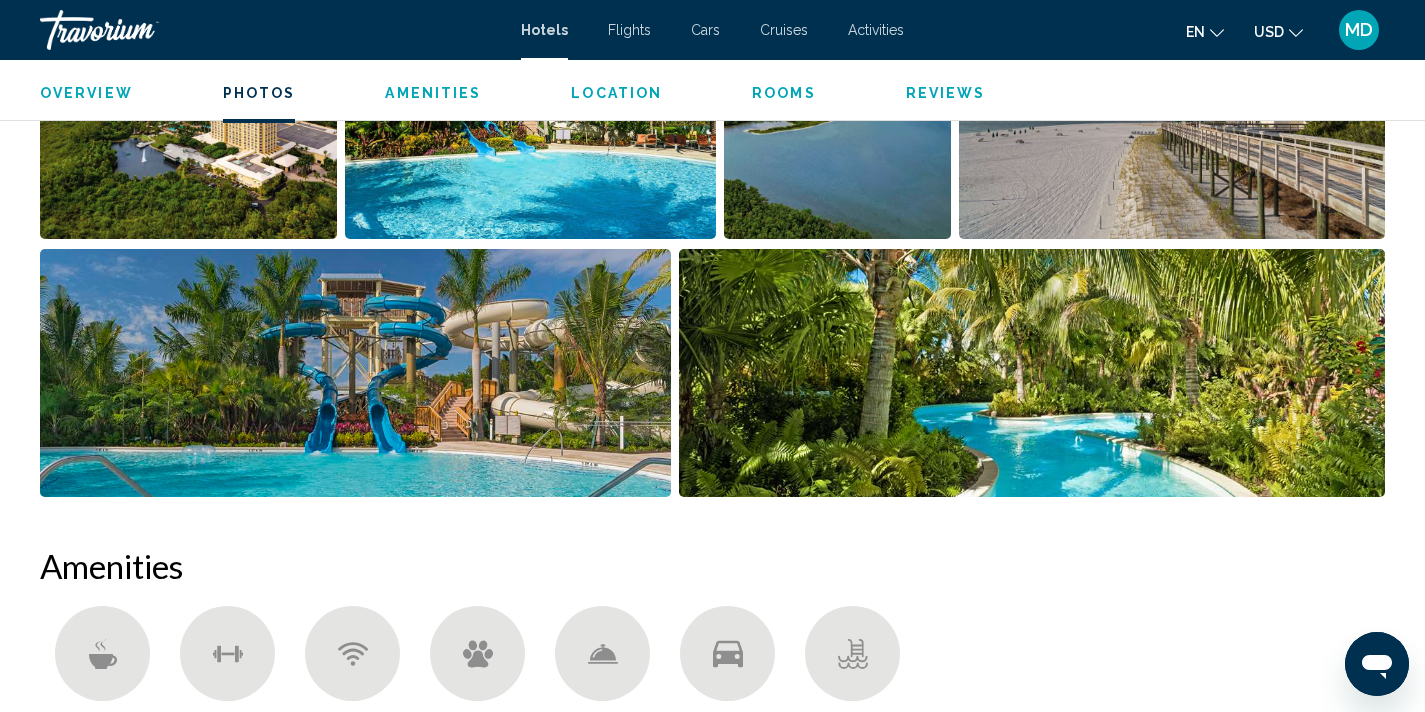 scroll, scrollTop: 1112, scrollLeft: 0, axis: vertical 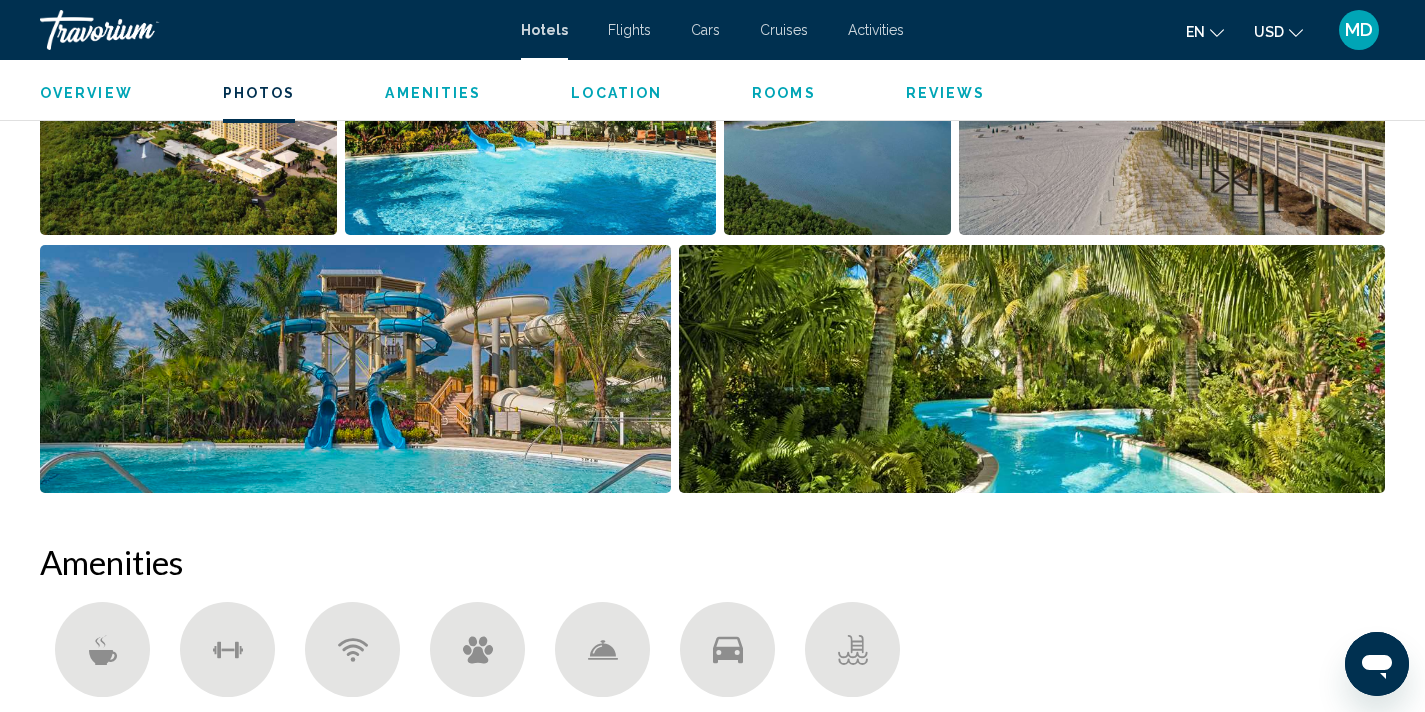 click at bounding box center (188, 111) 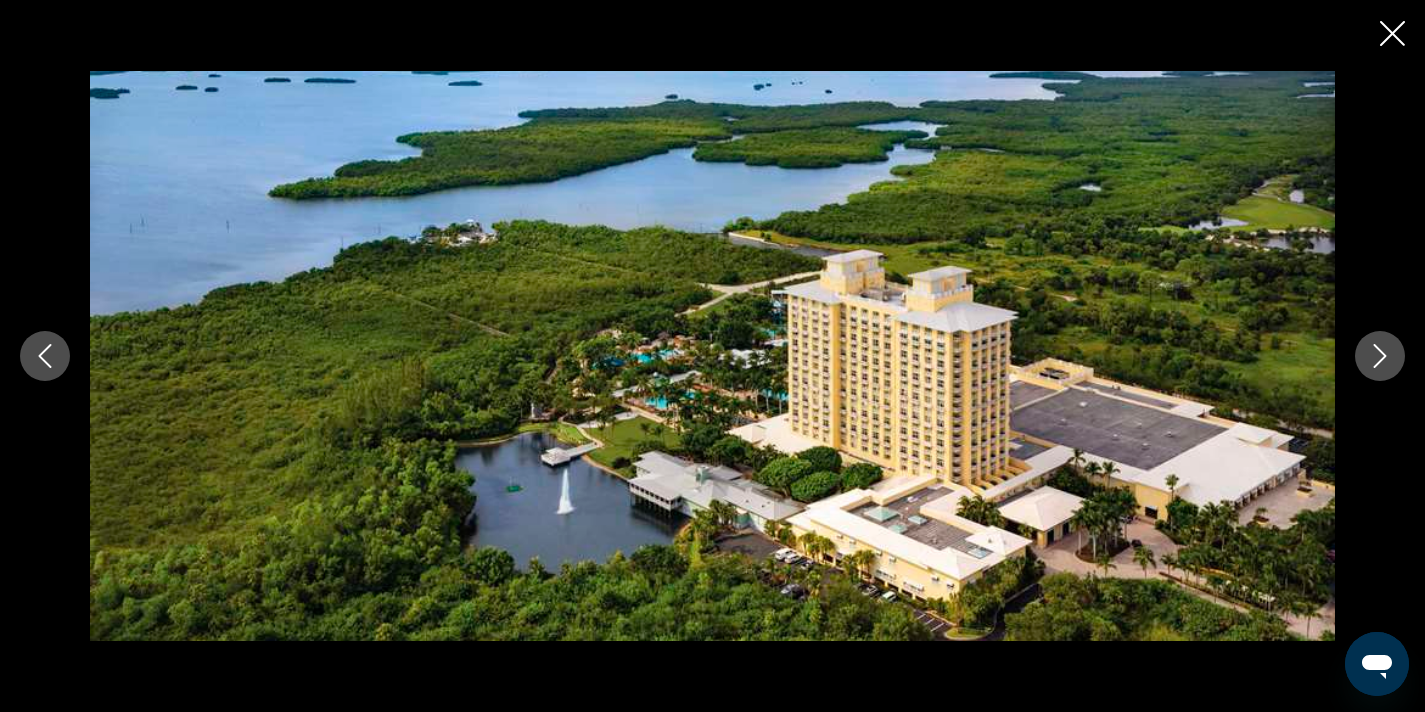 click 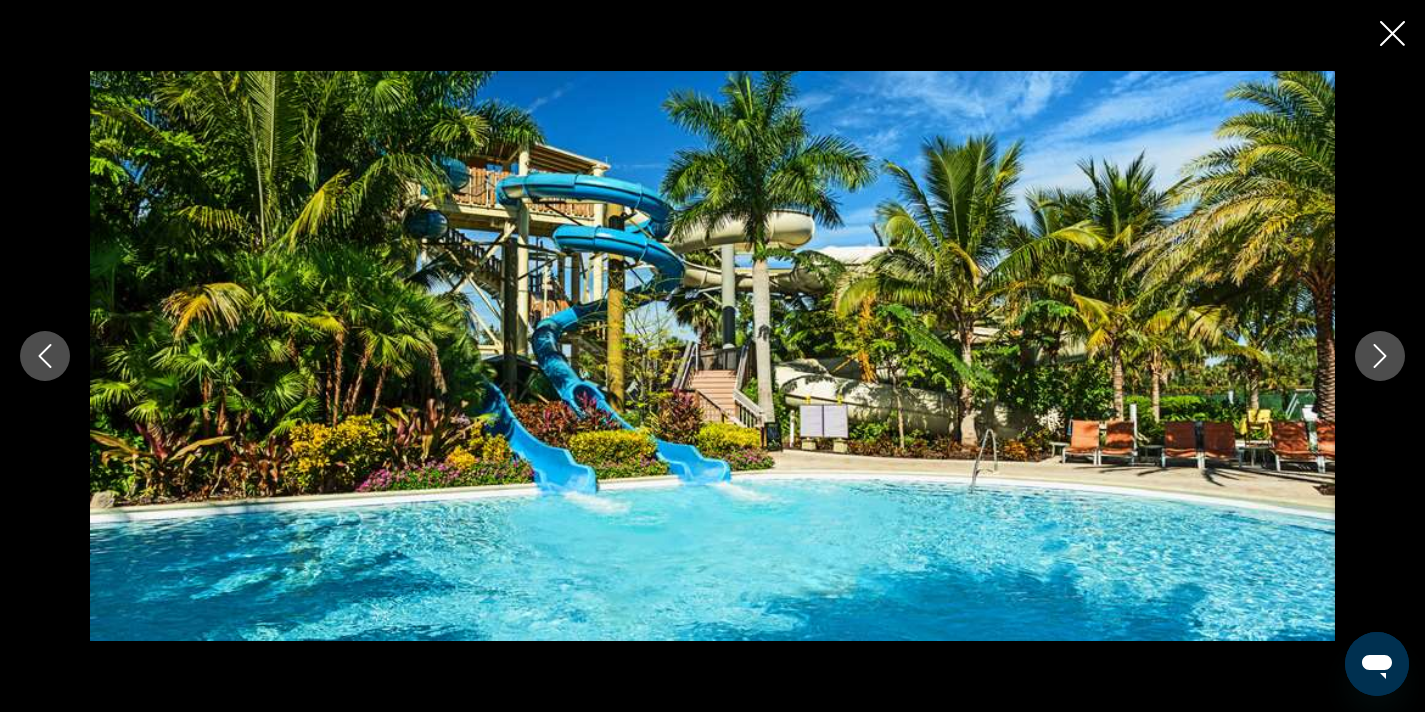 click 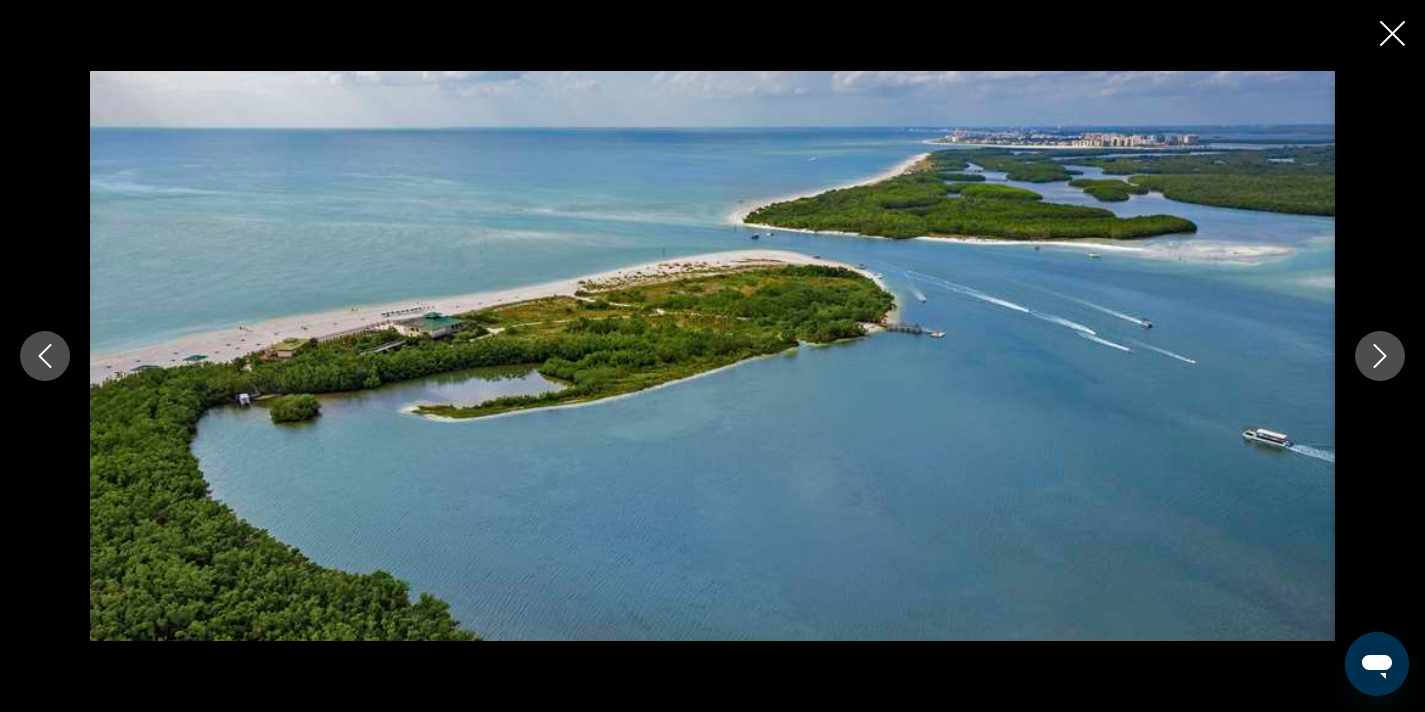 click 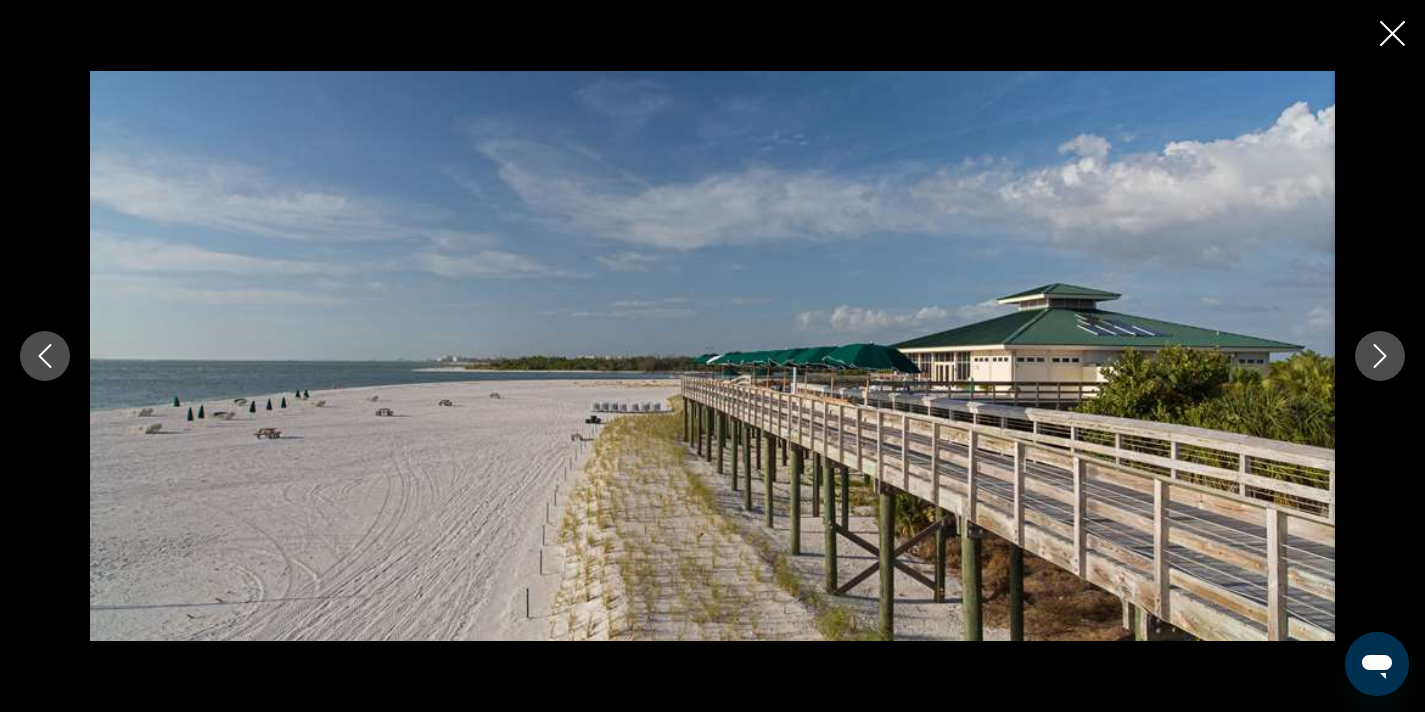 click 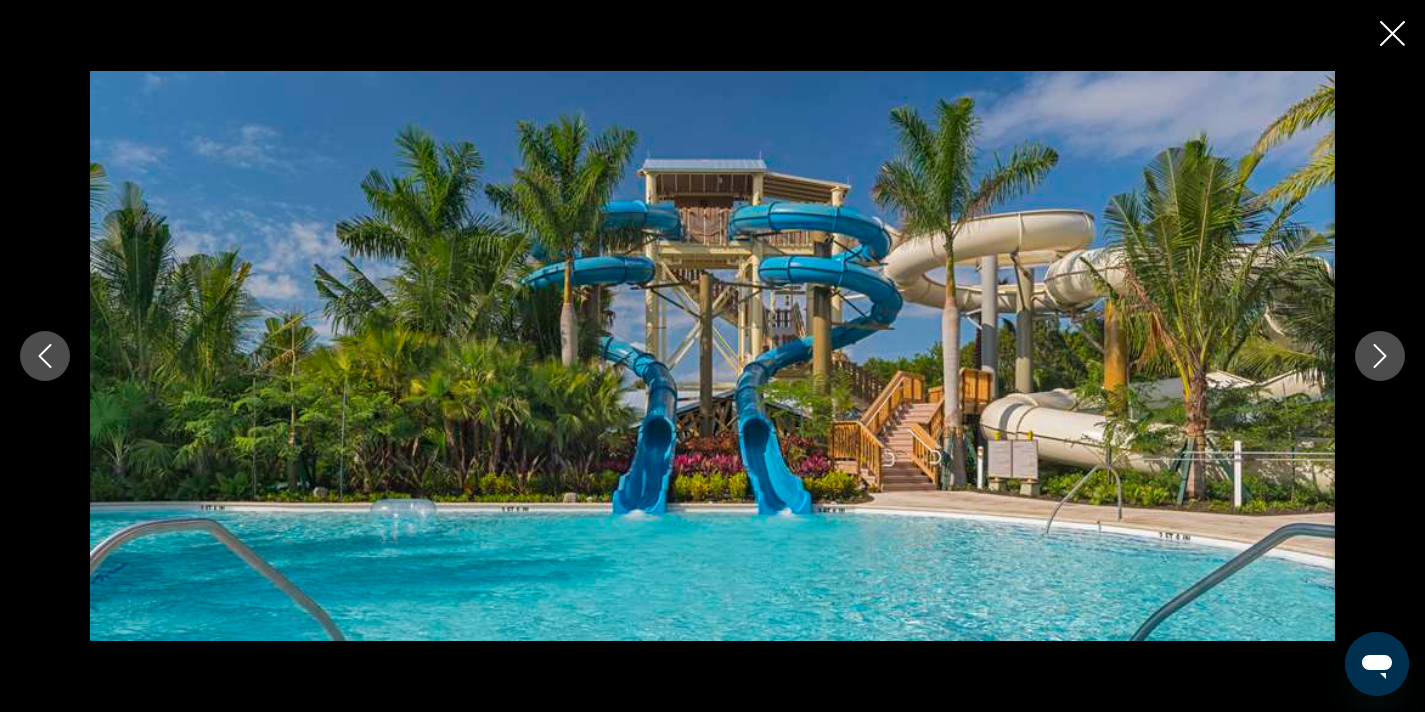 click 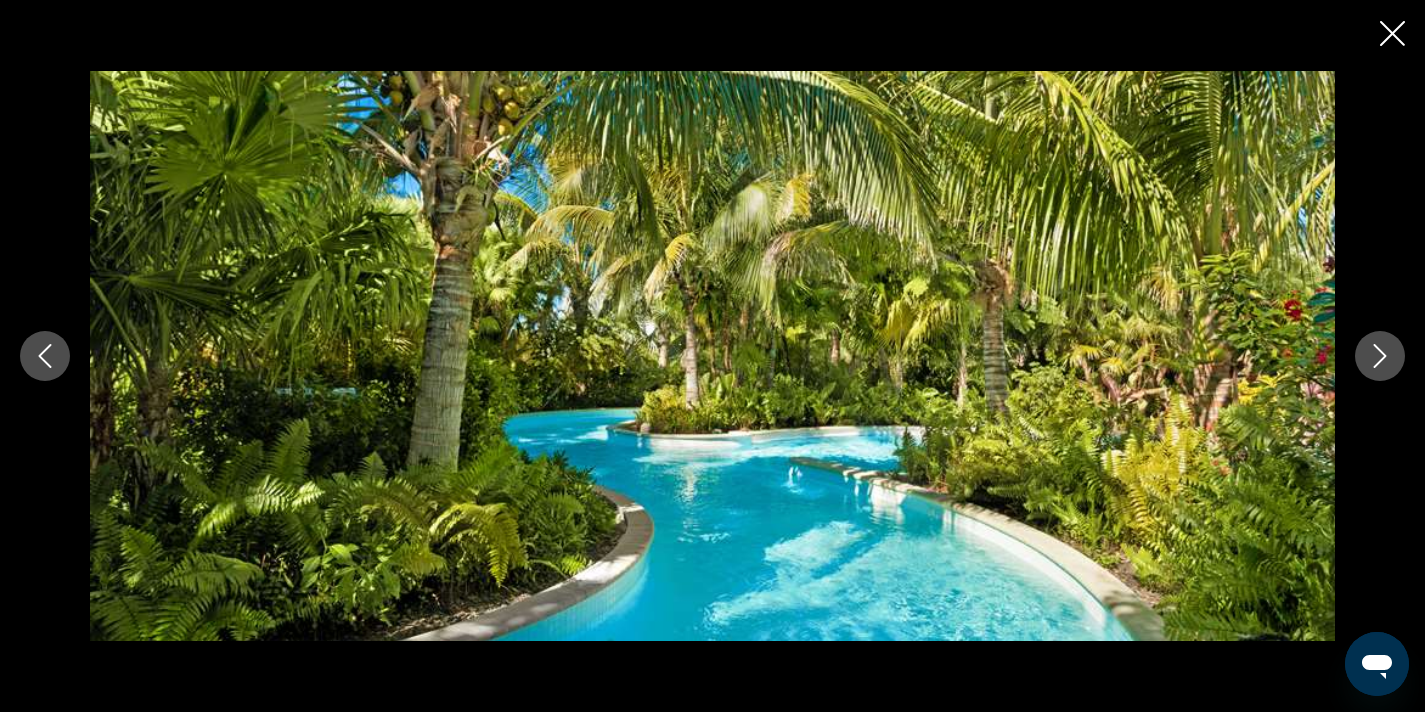 click 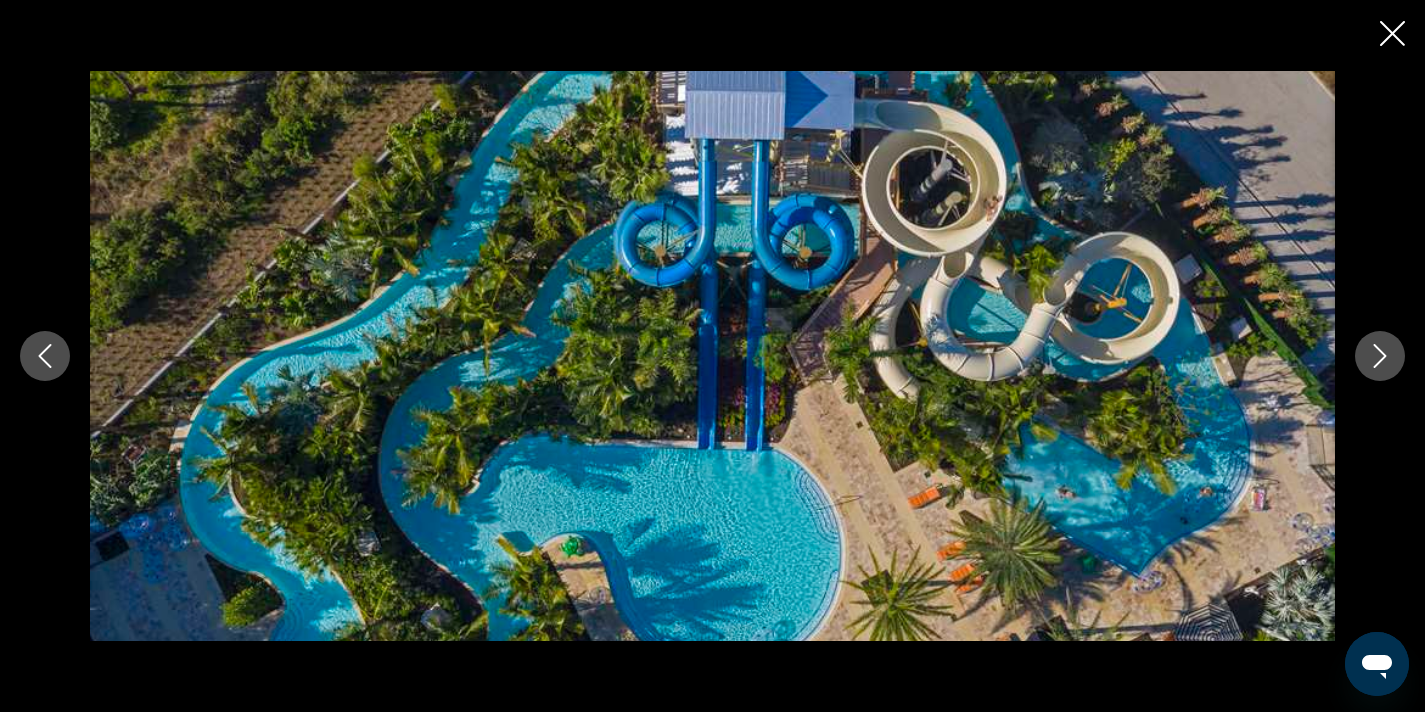 click 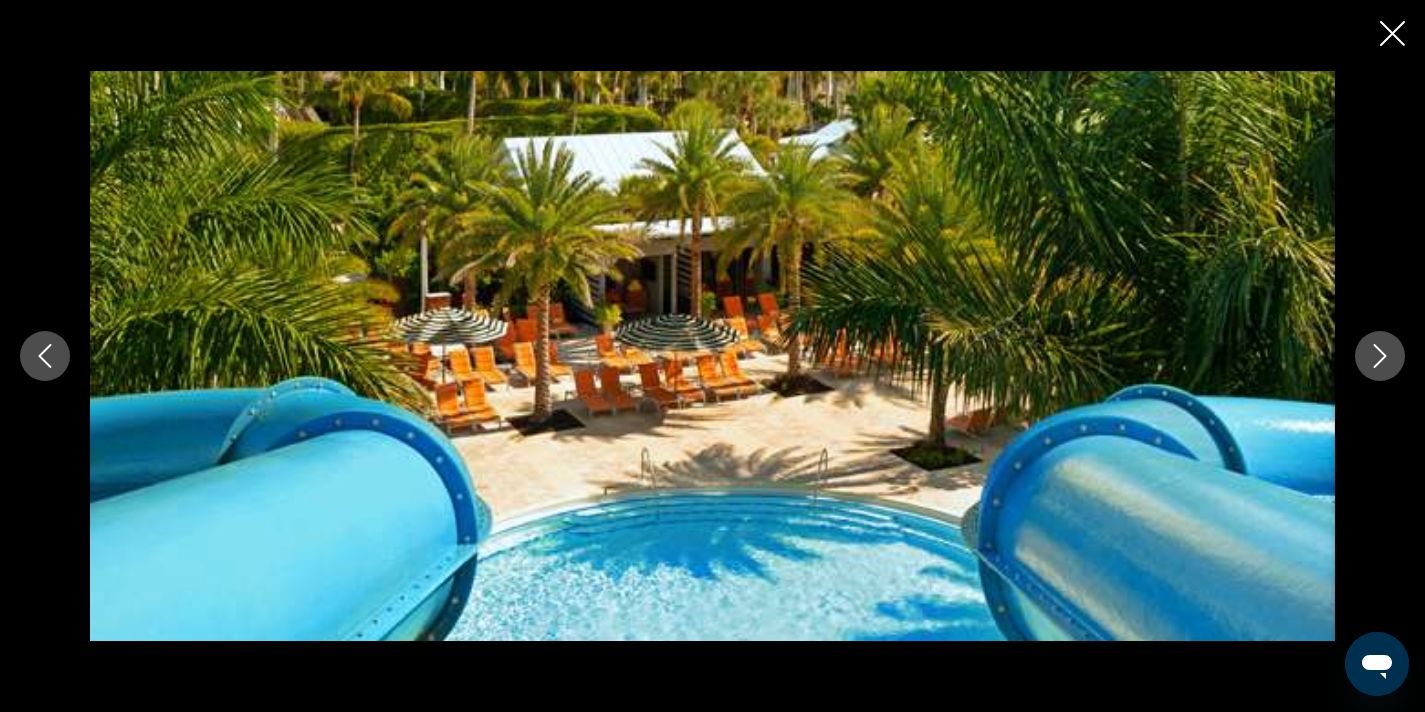 click 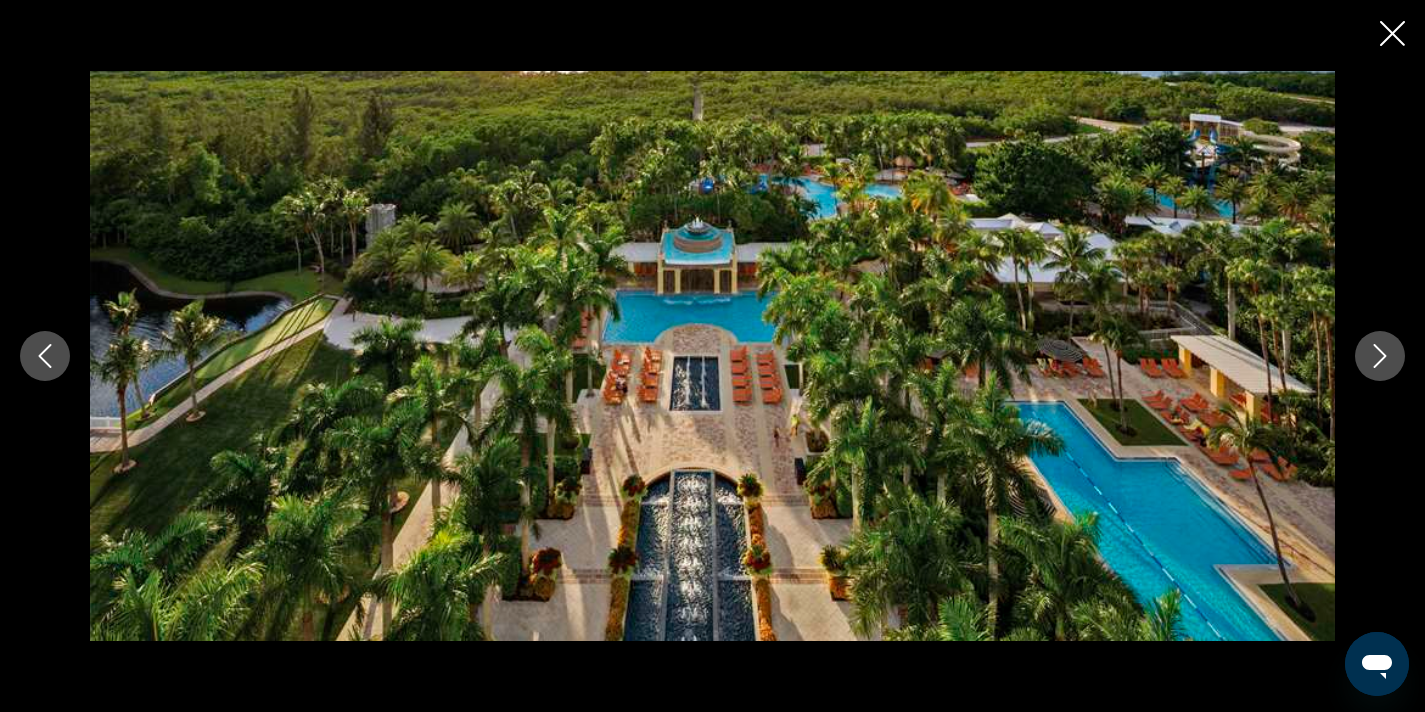 click 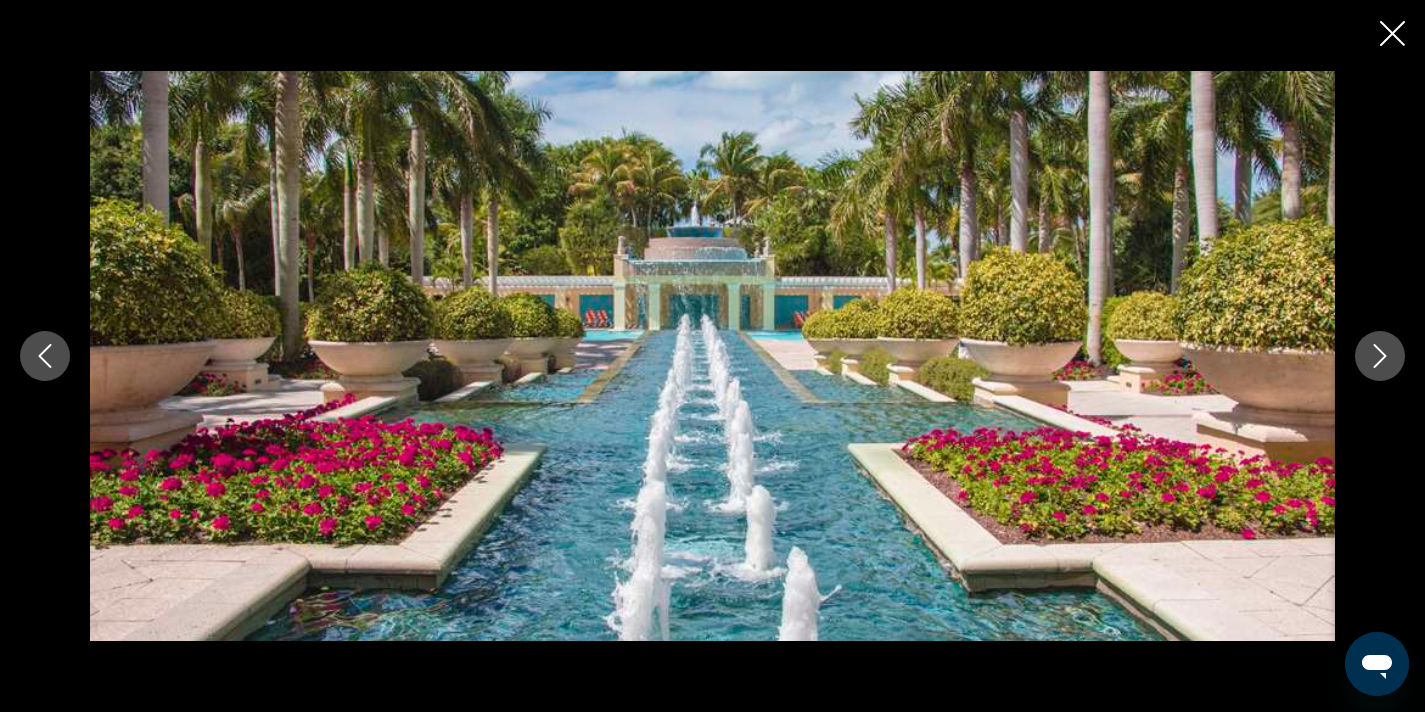 click 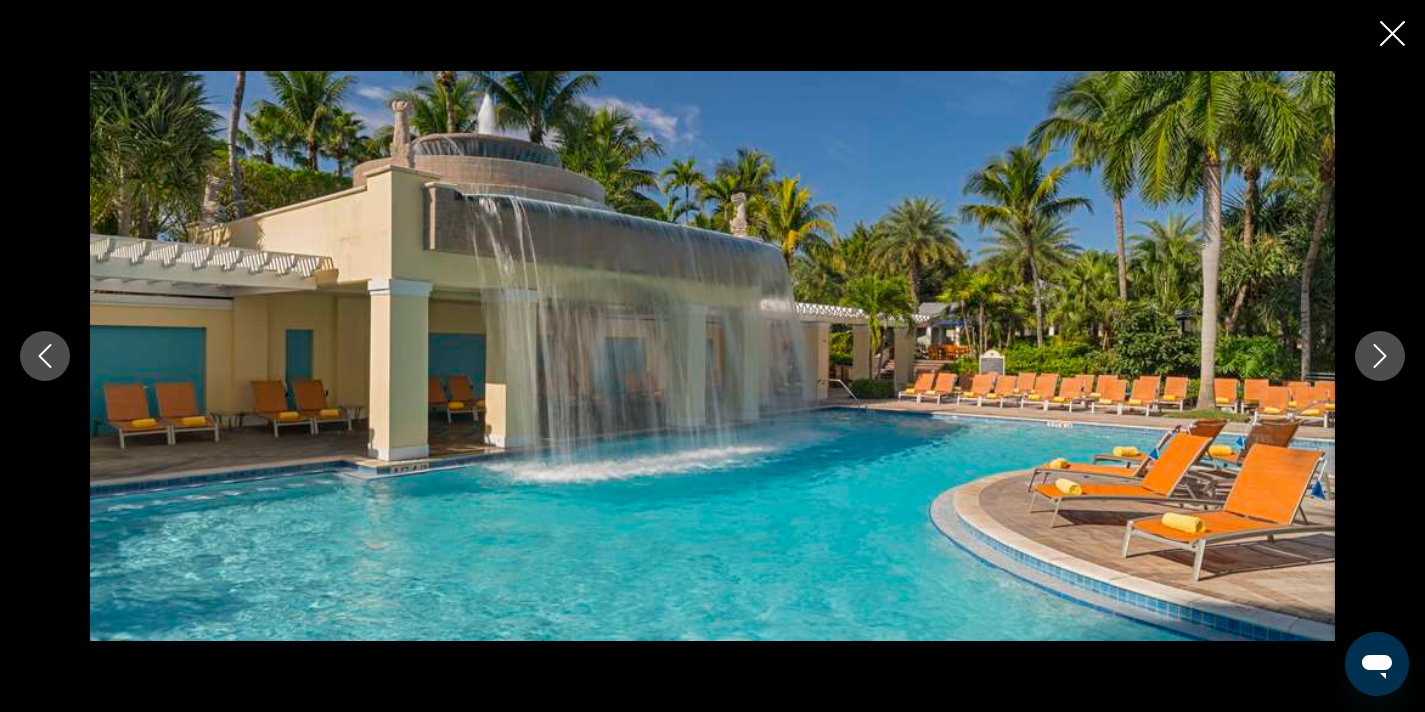 click 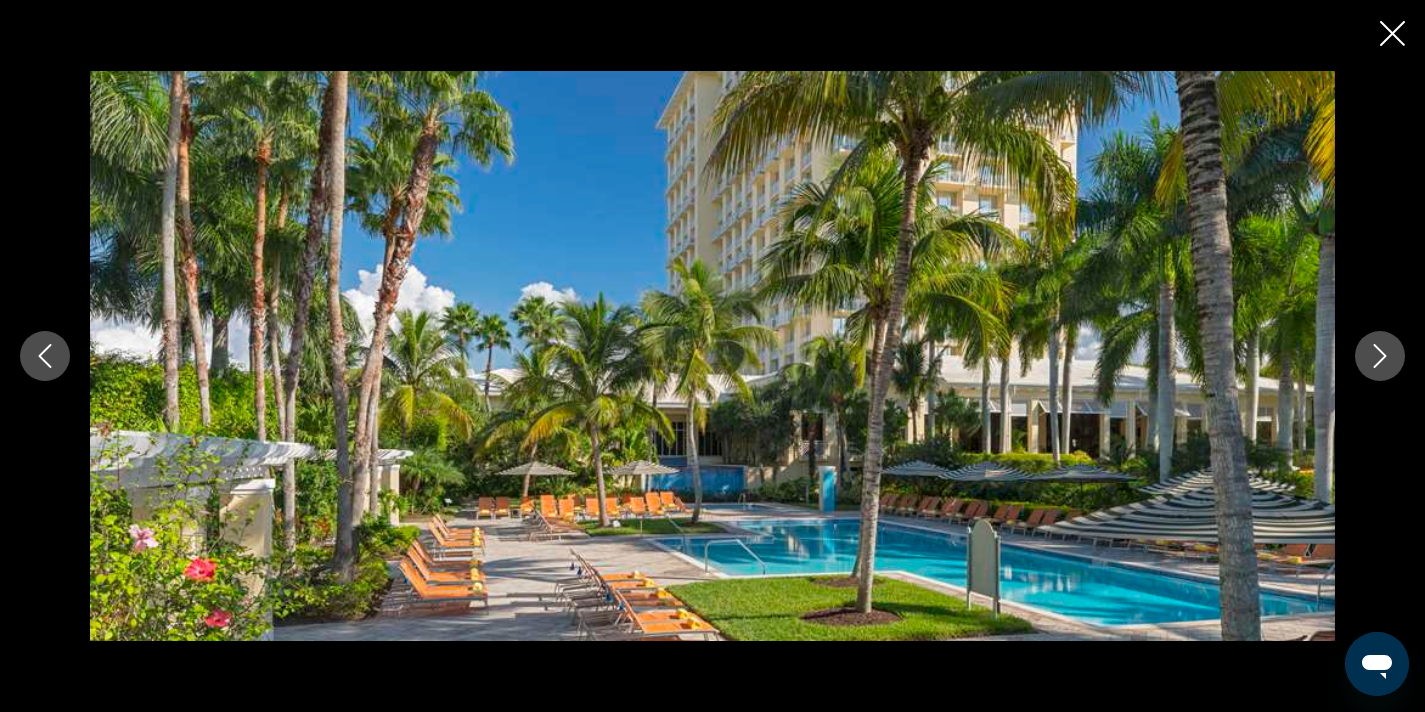 click 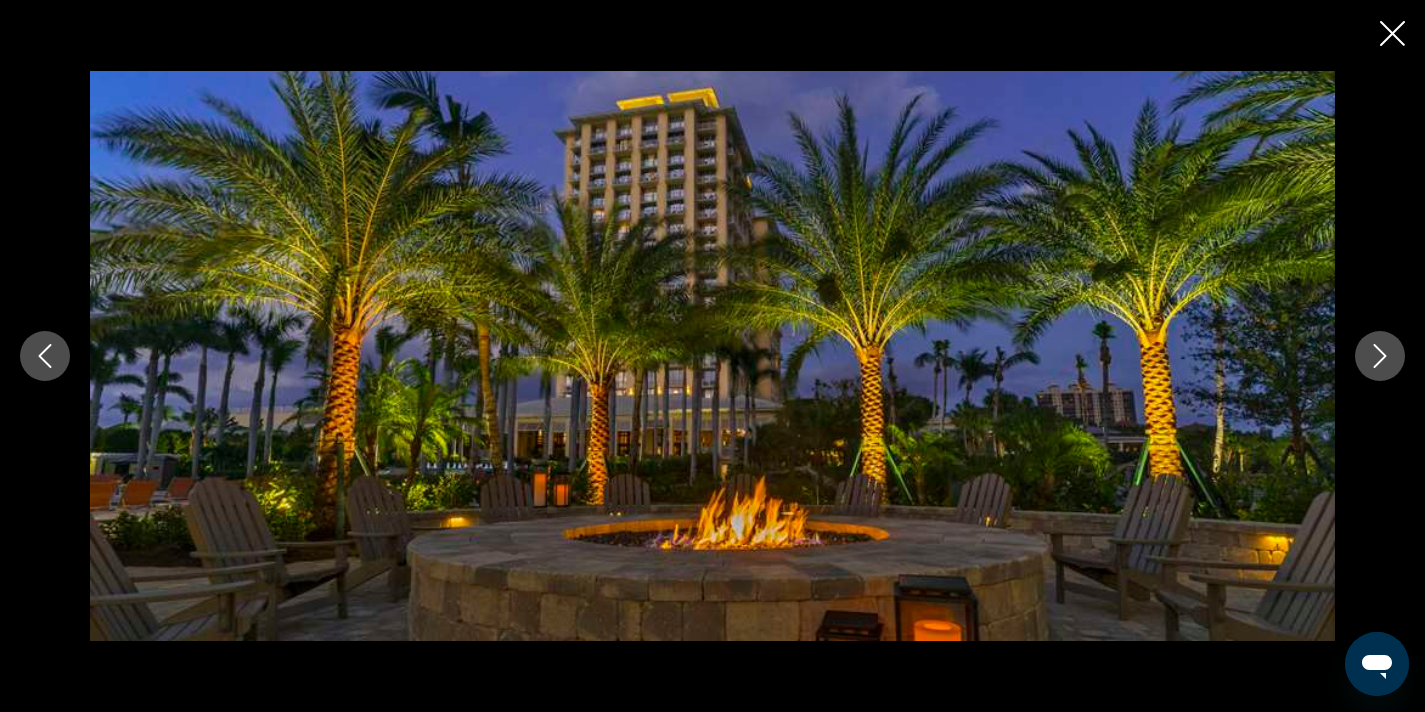 click 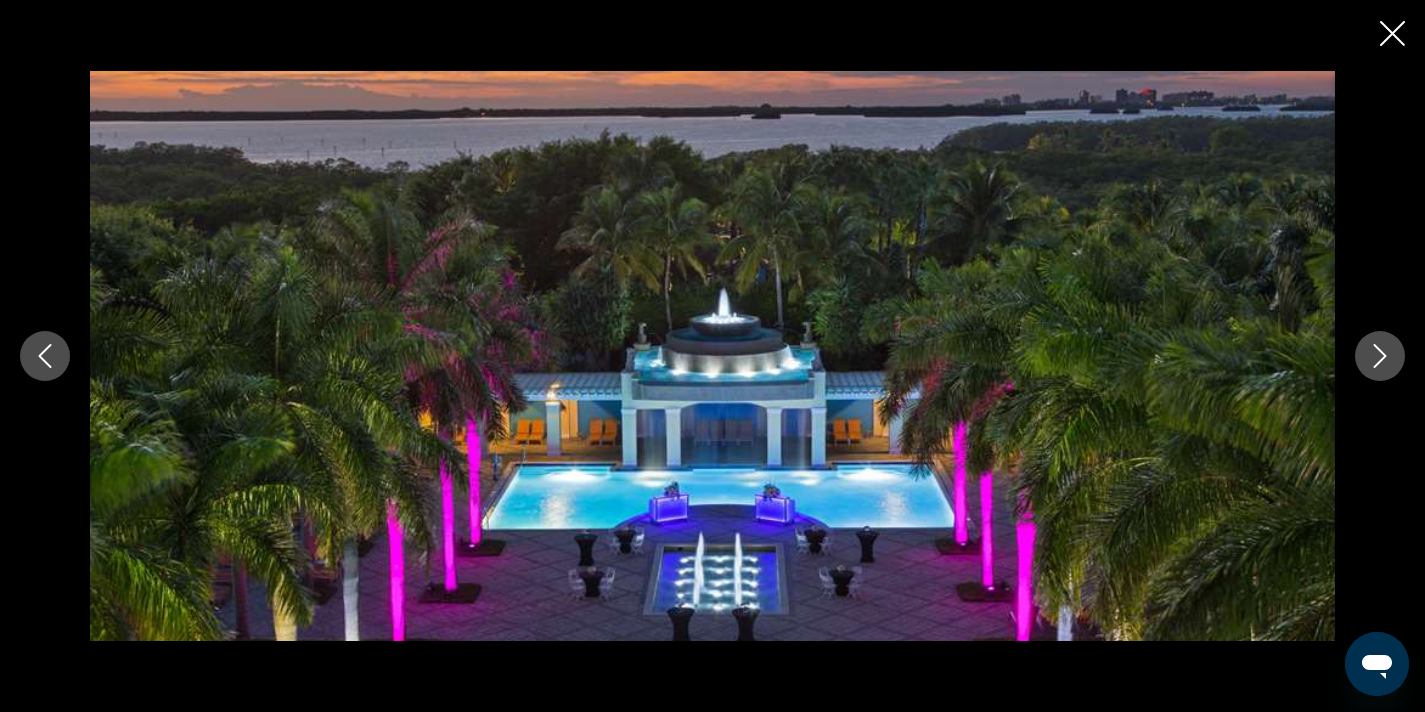 click 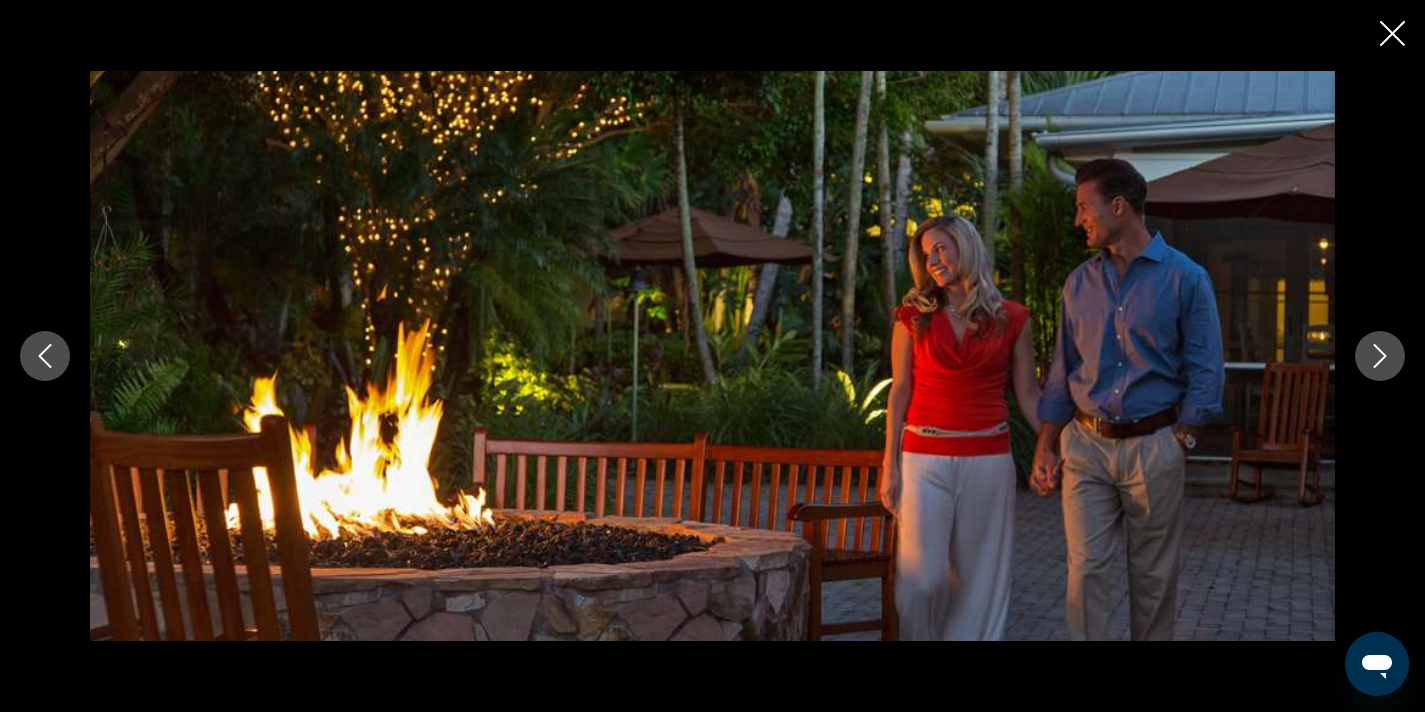 click 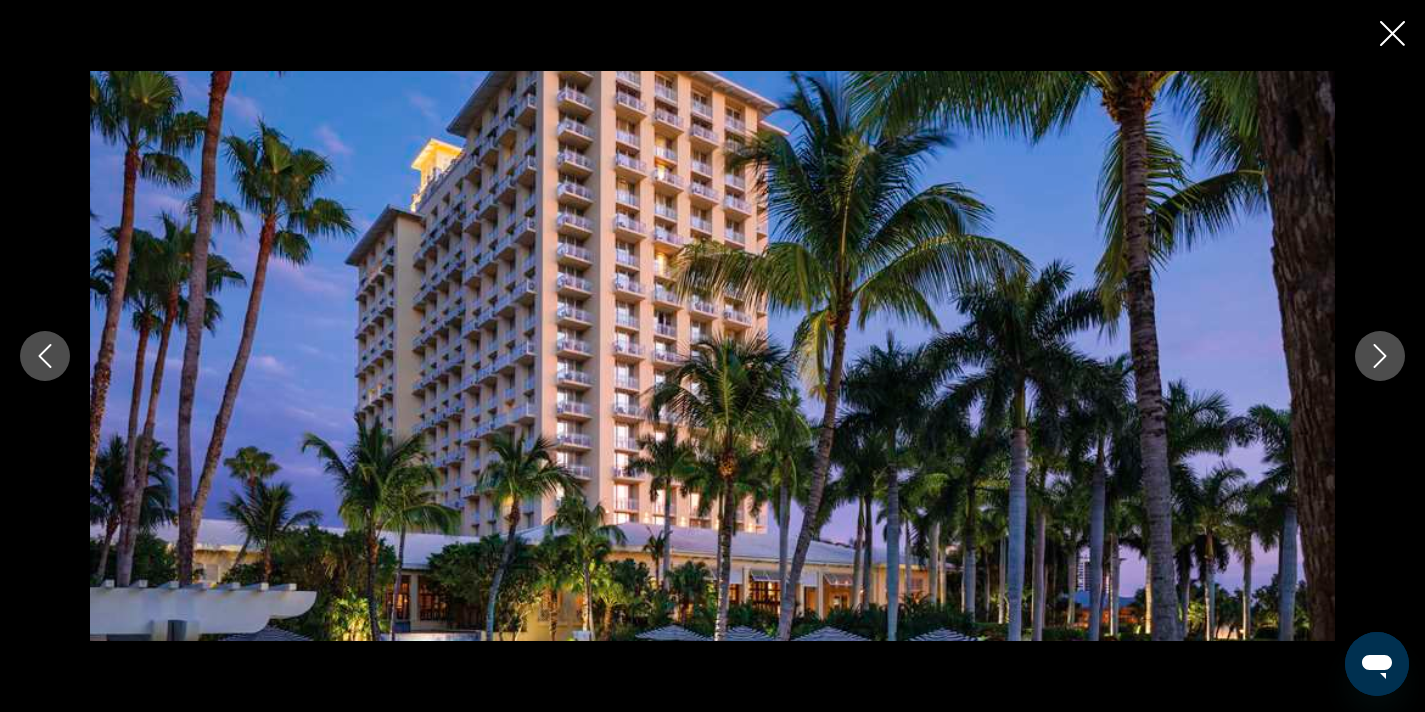 click 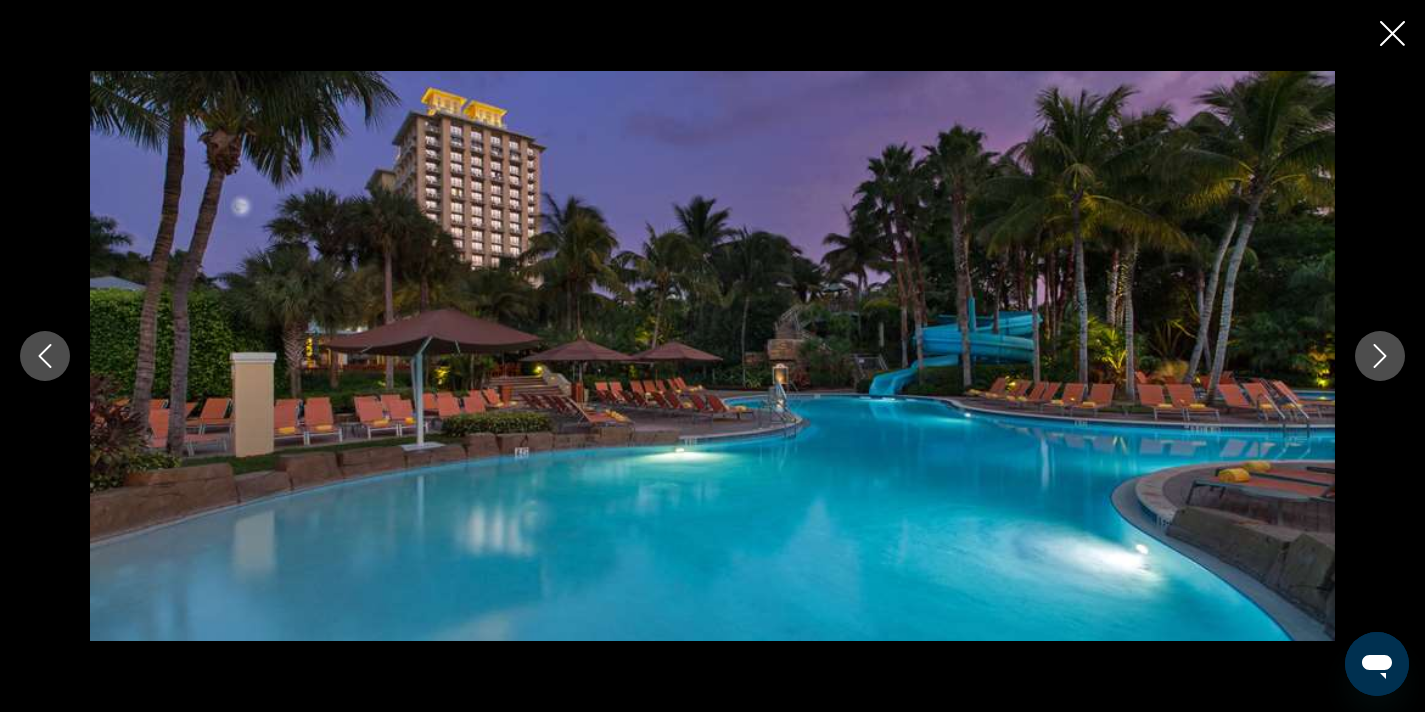 click 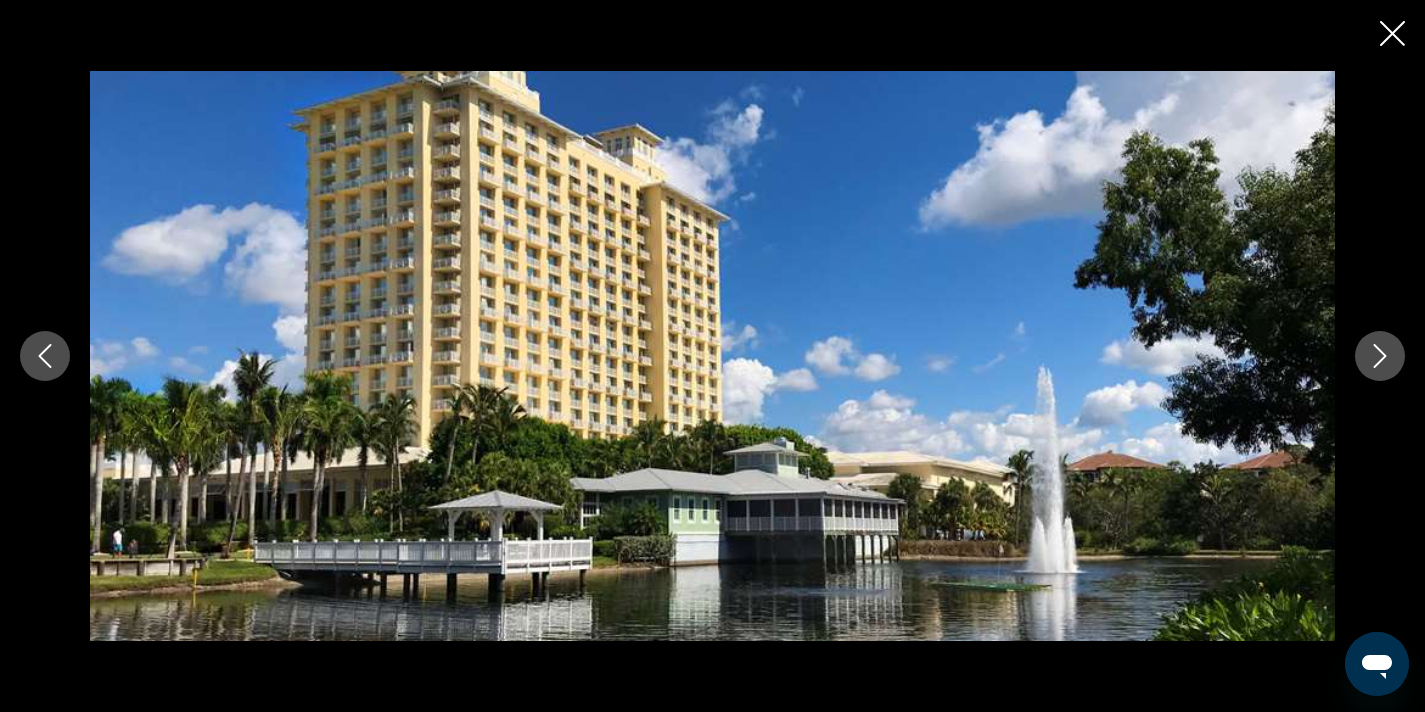 click 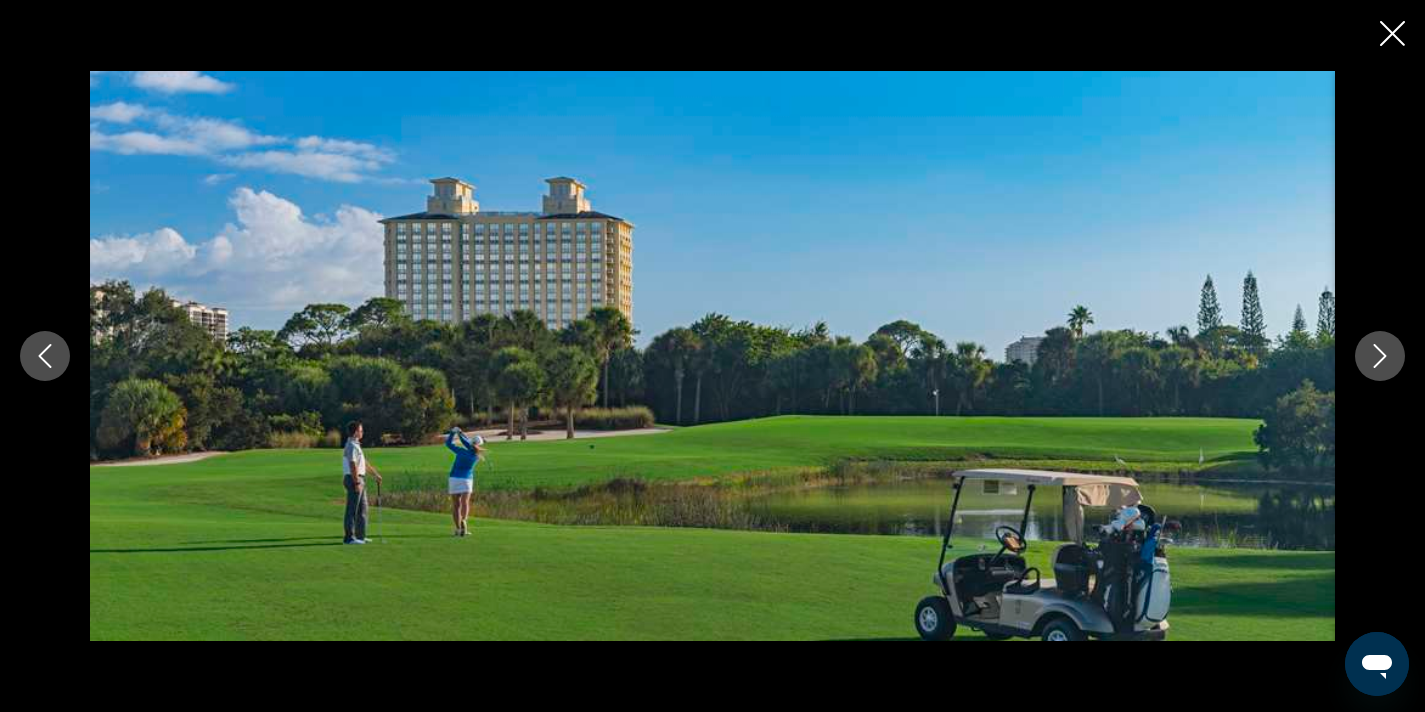 click 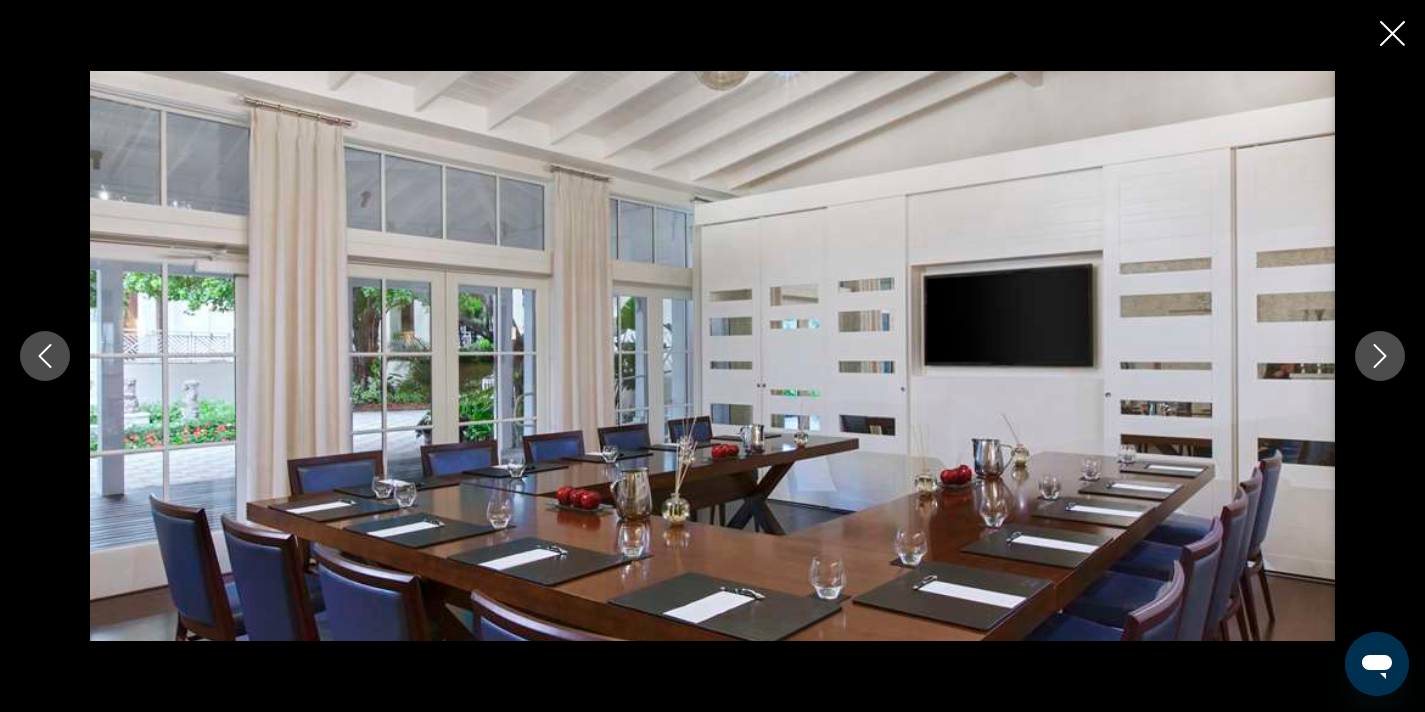 click 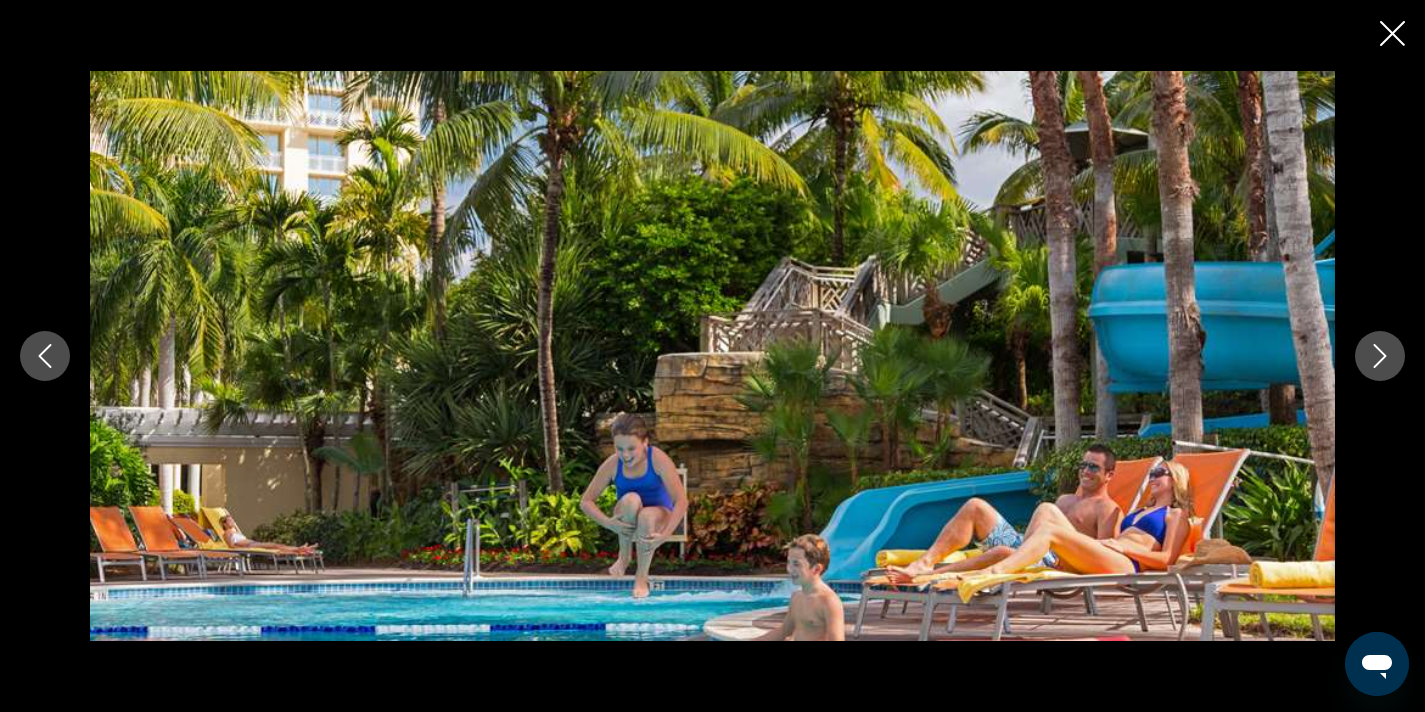 click 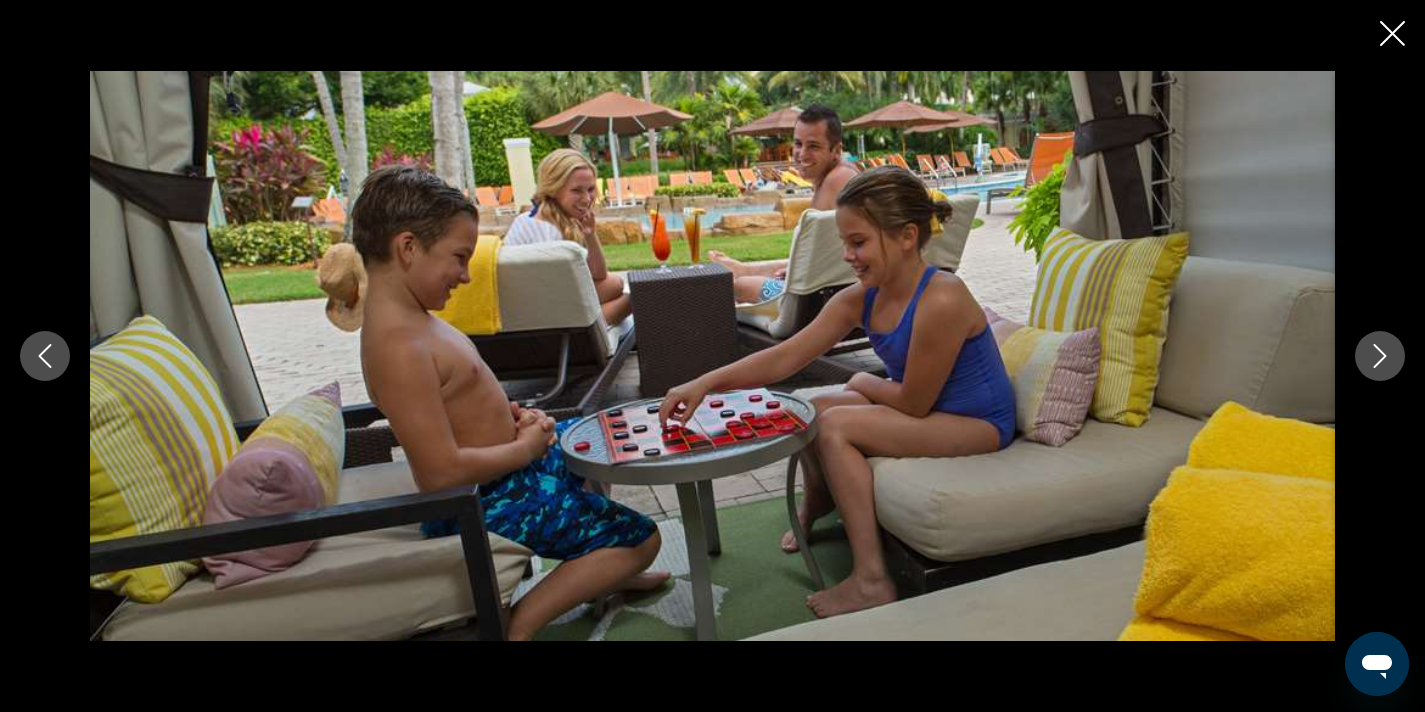 click 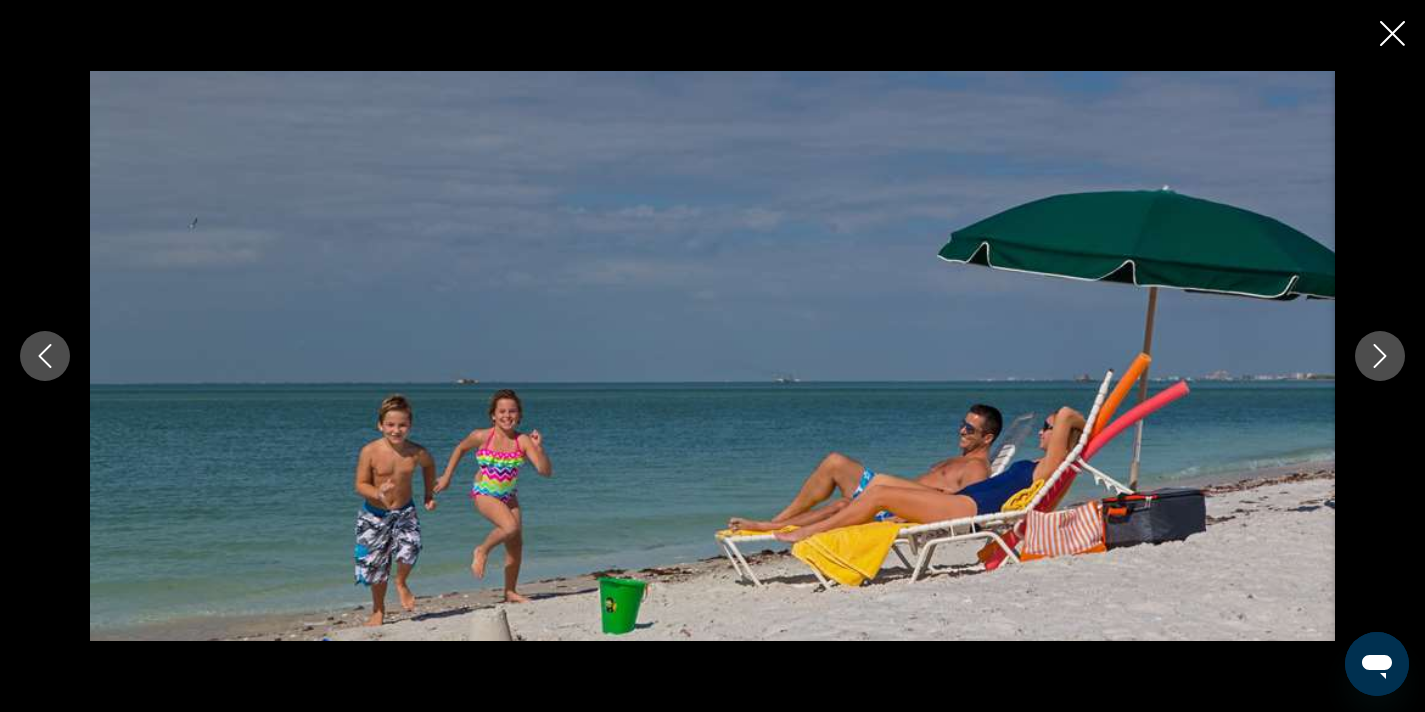 click 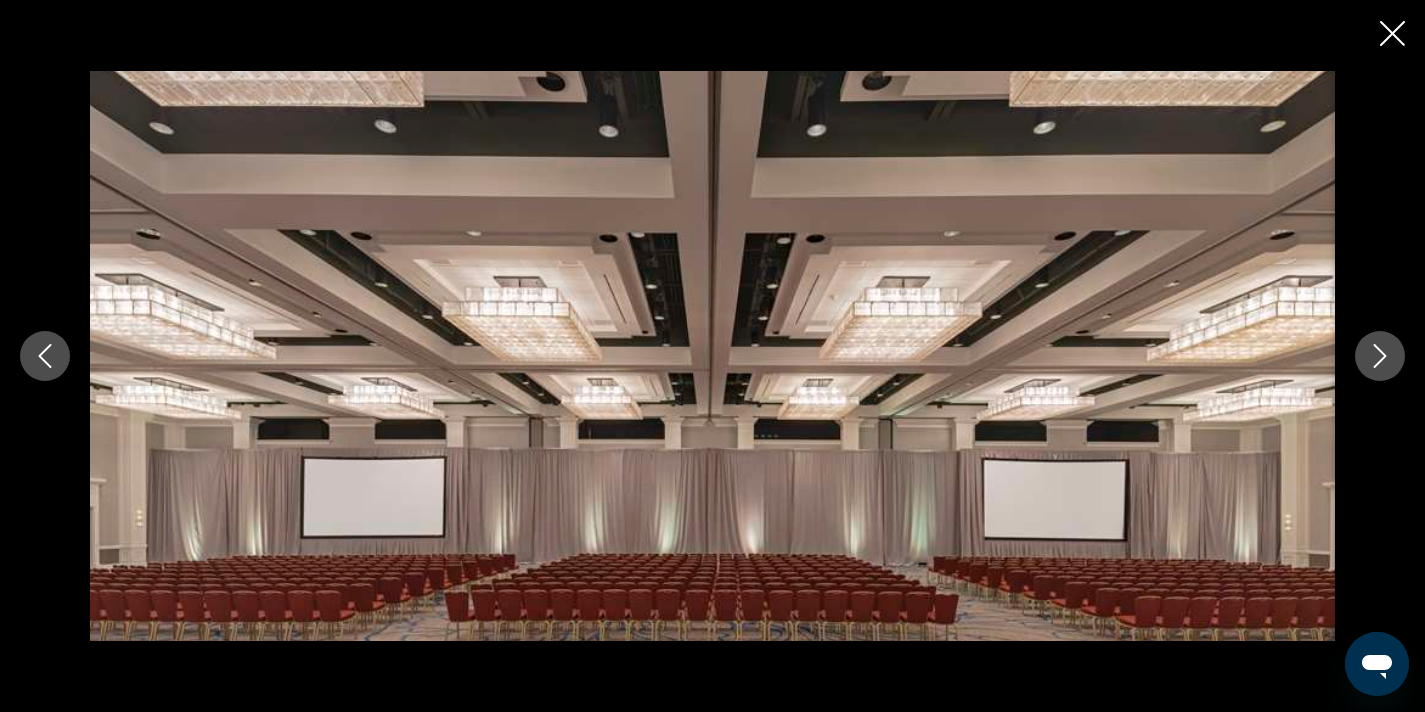 click 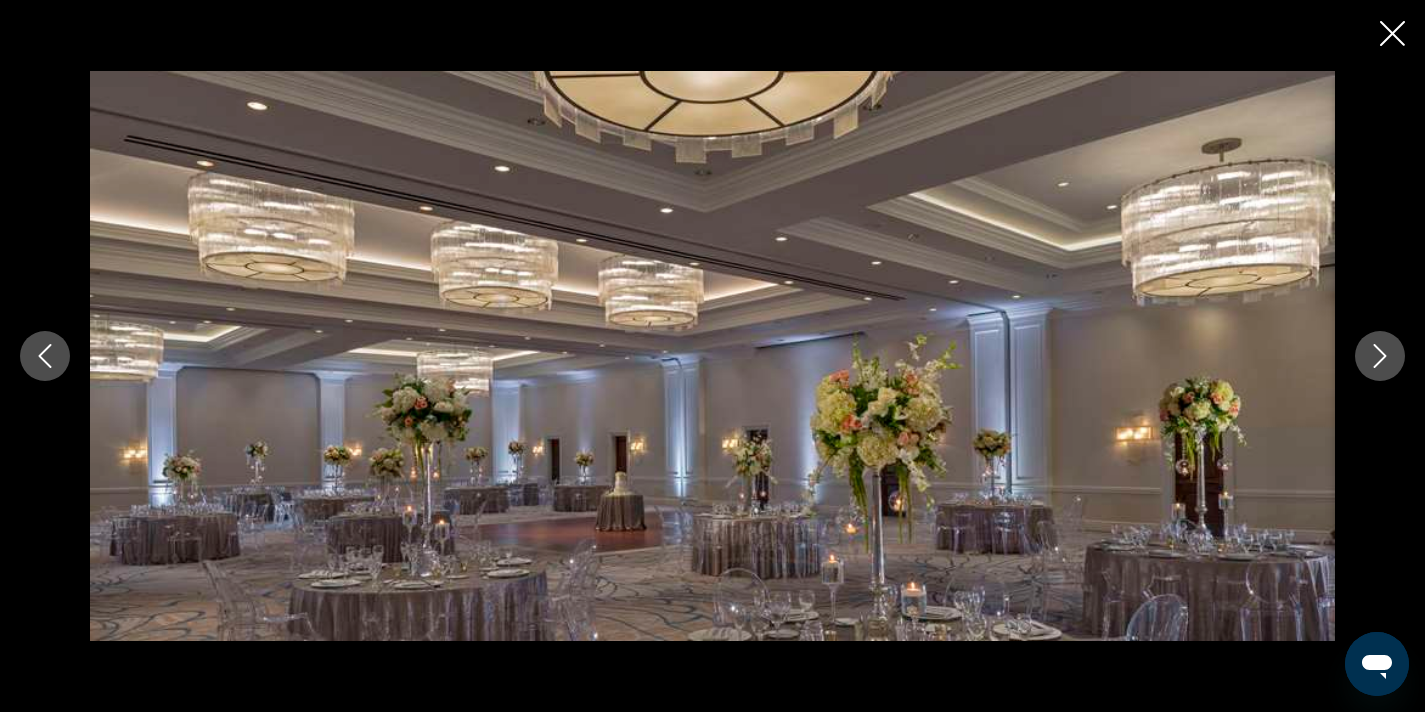 click 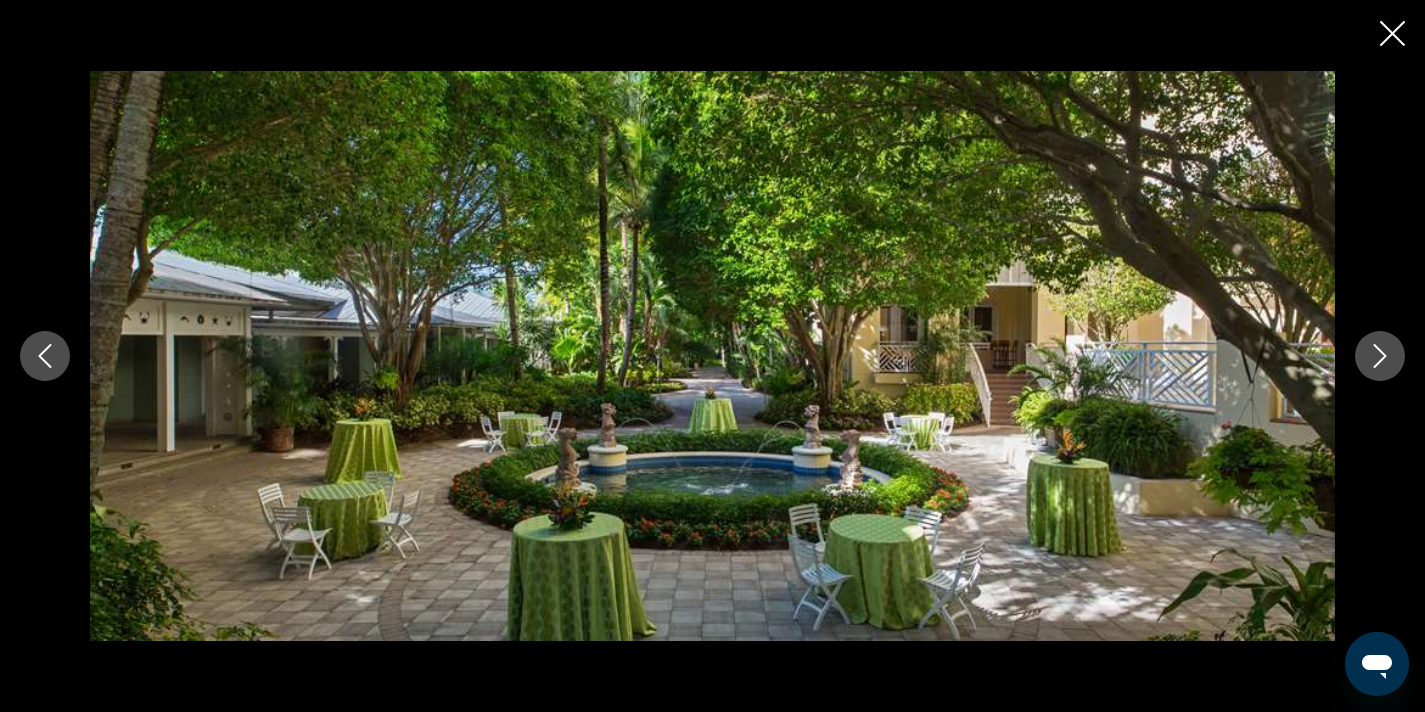 click 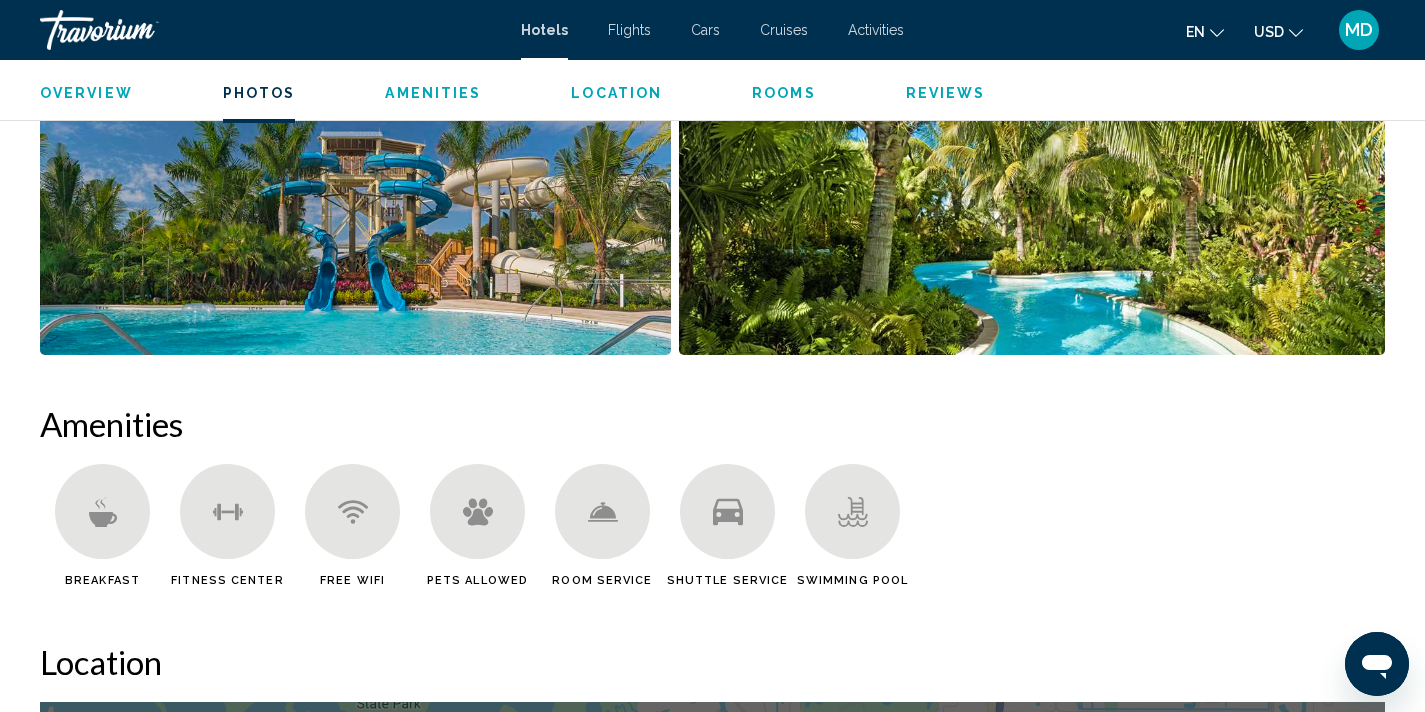 scroll, scrollTop: 1227, scrollLeft: 0, axis: vertical 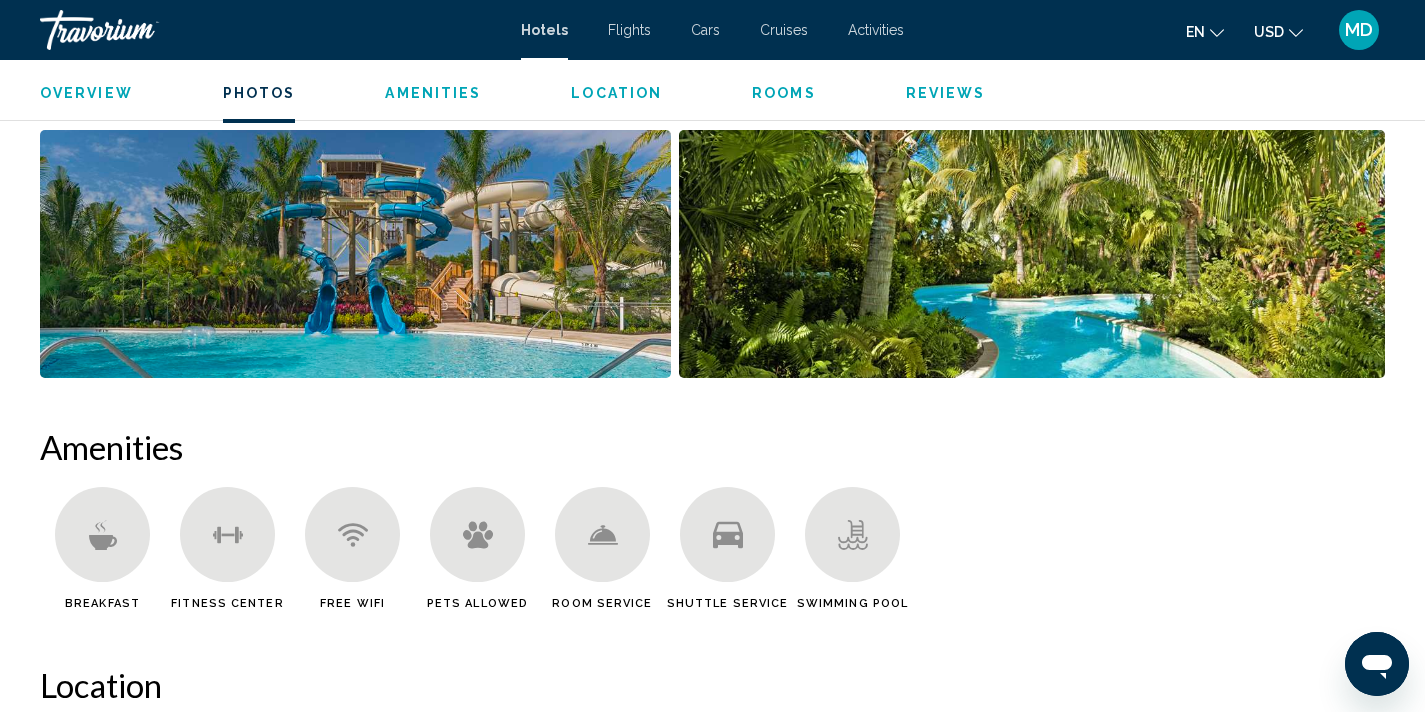 click at bounding box center [102, 534] 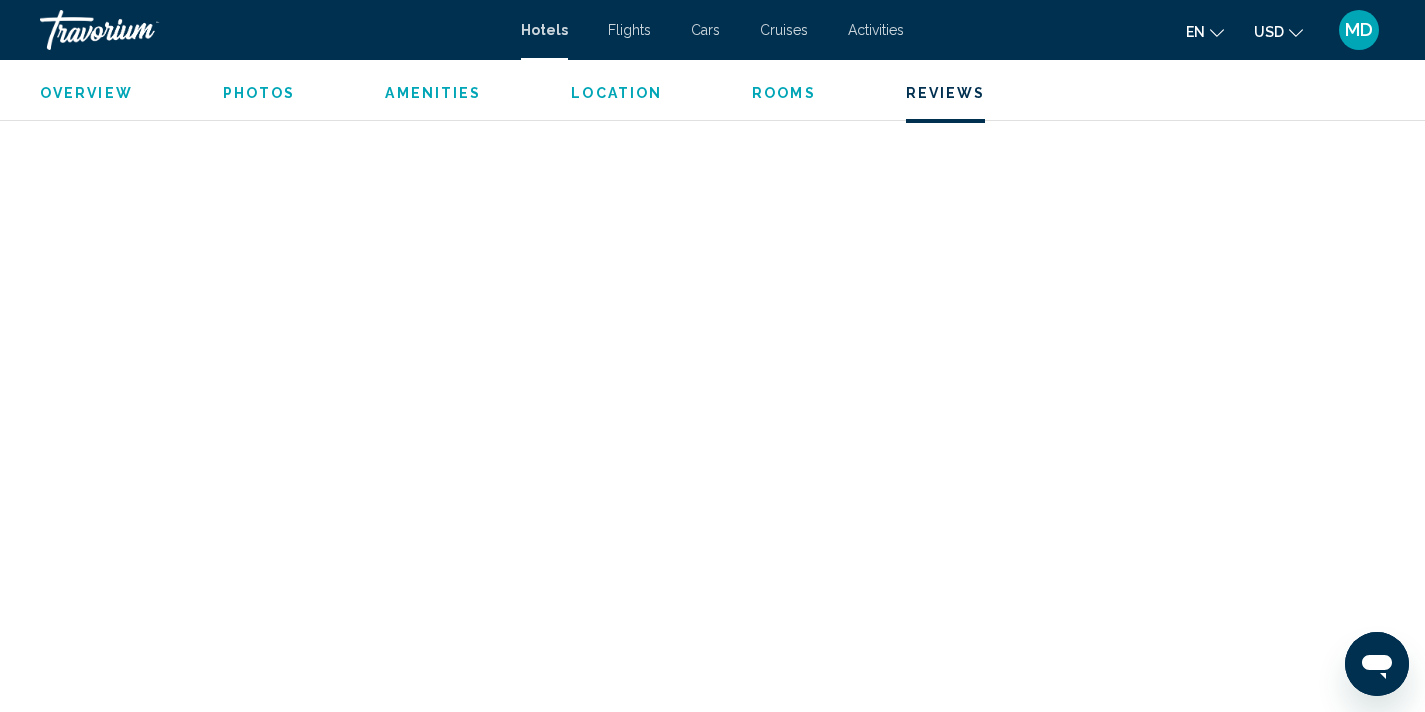scroll, scrollTop: 9460, scrollLeft: 0, axis: vertical 